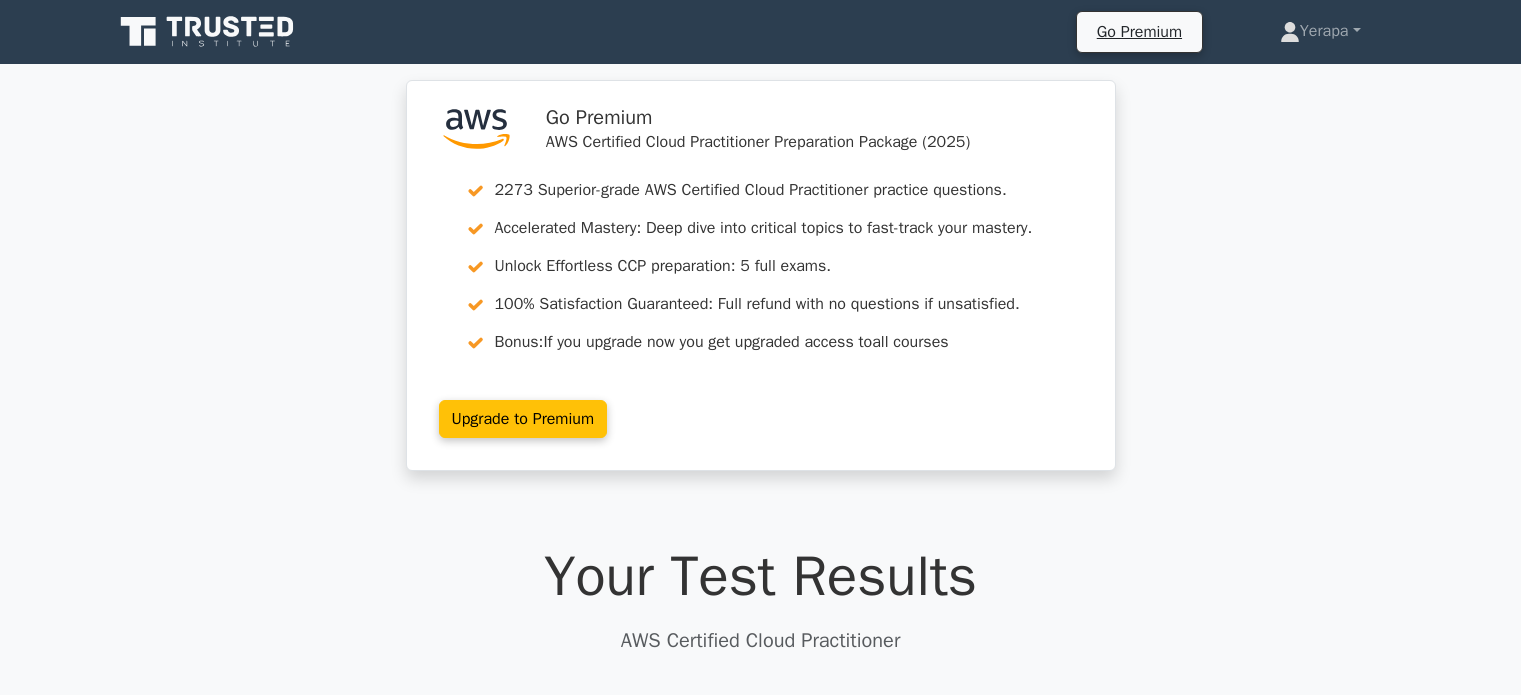 scroll, scrollTop: 0, scrollLeft: 0, axis: both 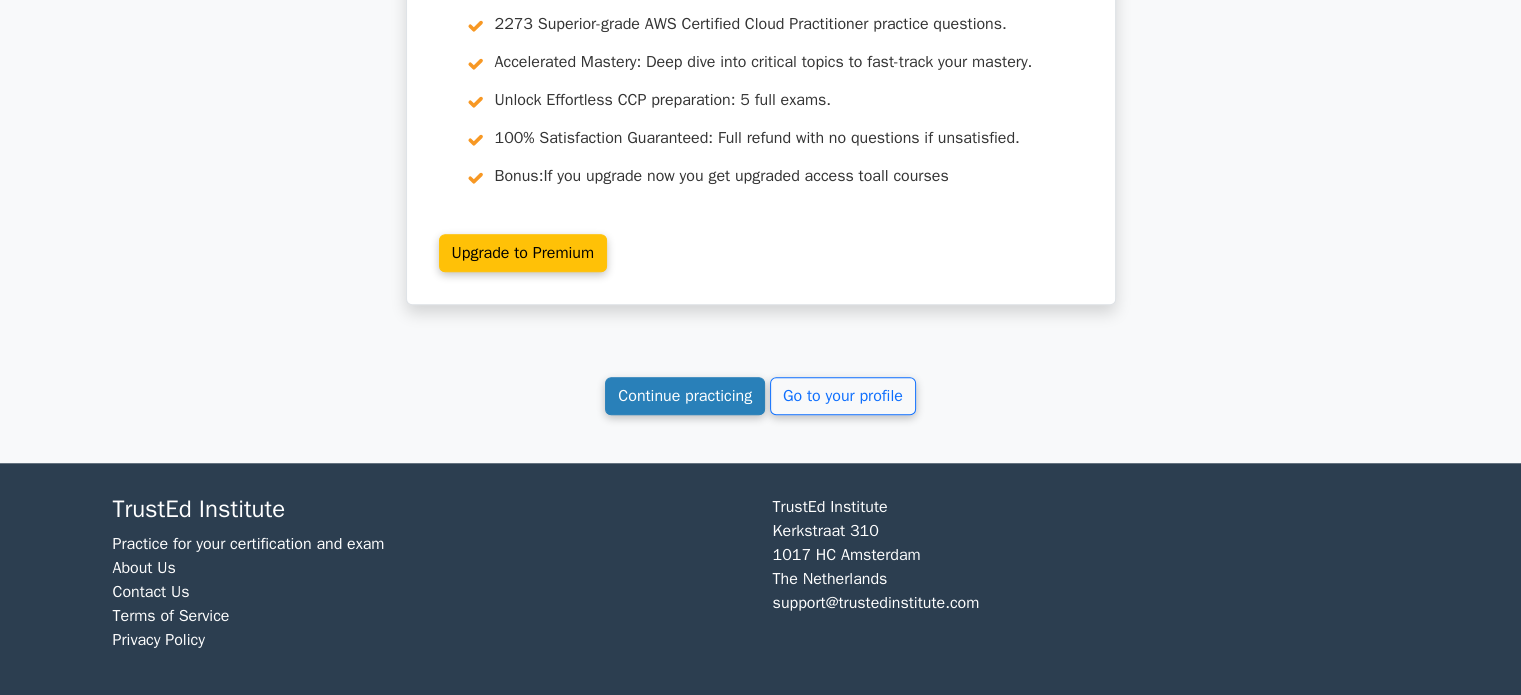 click on "Continue practicing" at bounding box center [685, 396] 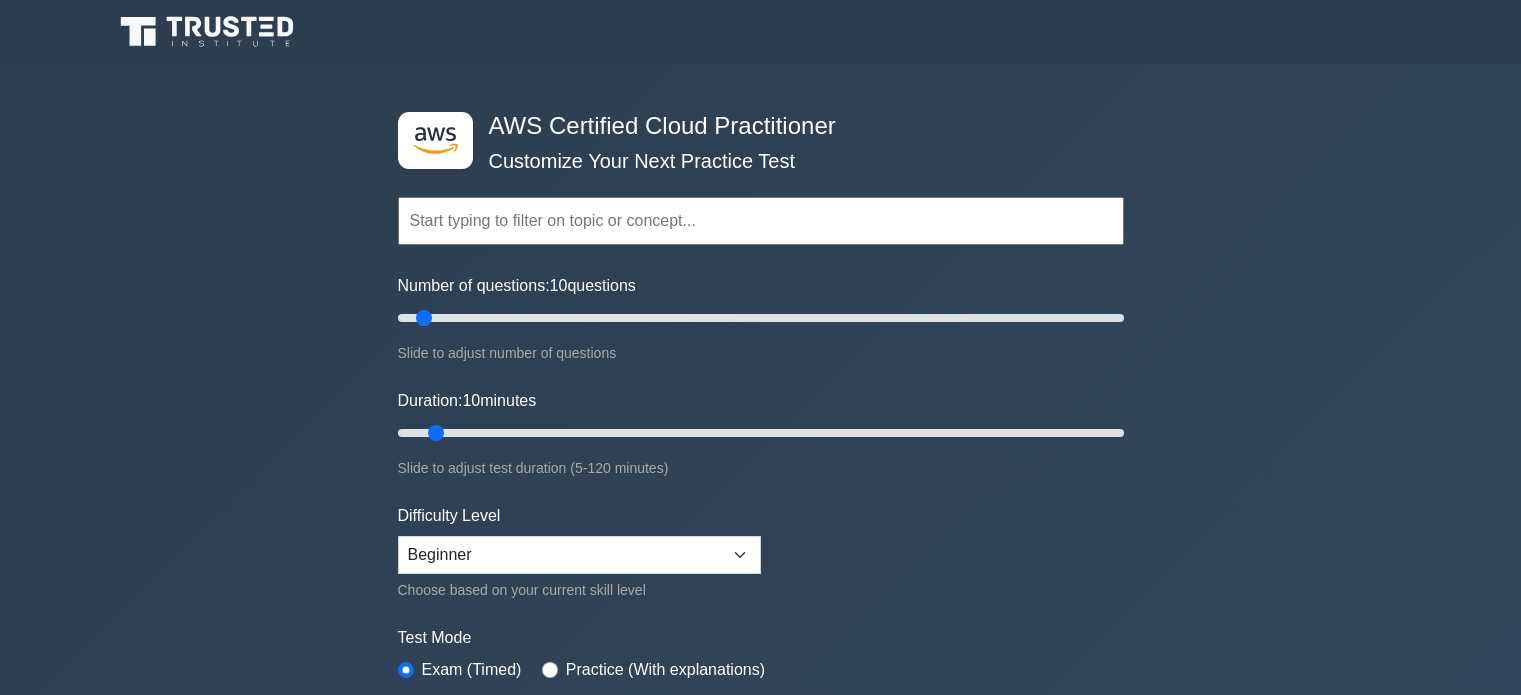 scroll, scrollTop: 0, scrollLeft: 0, axis: both 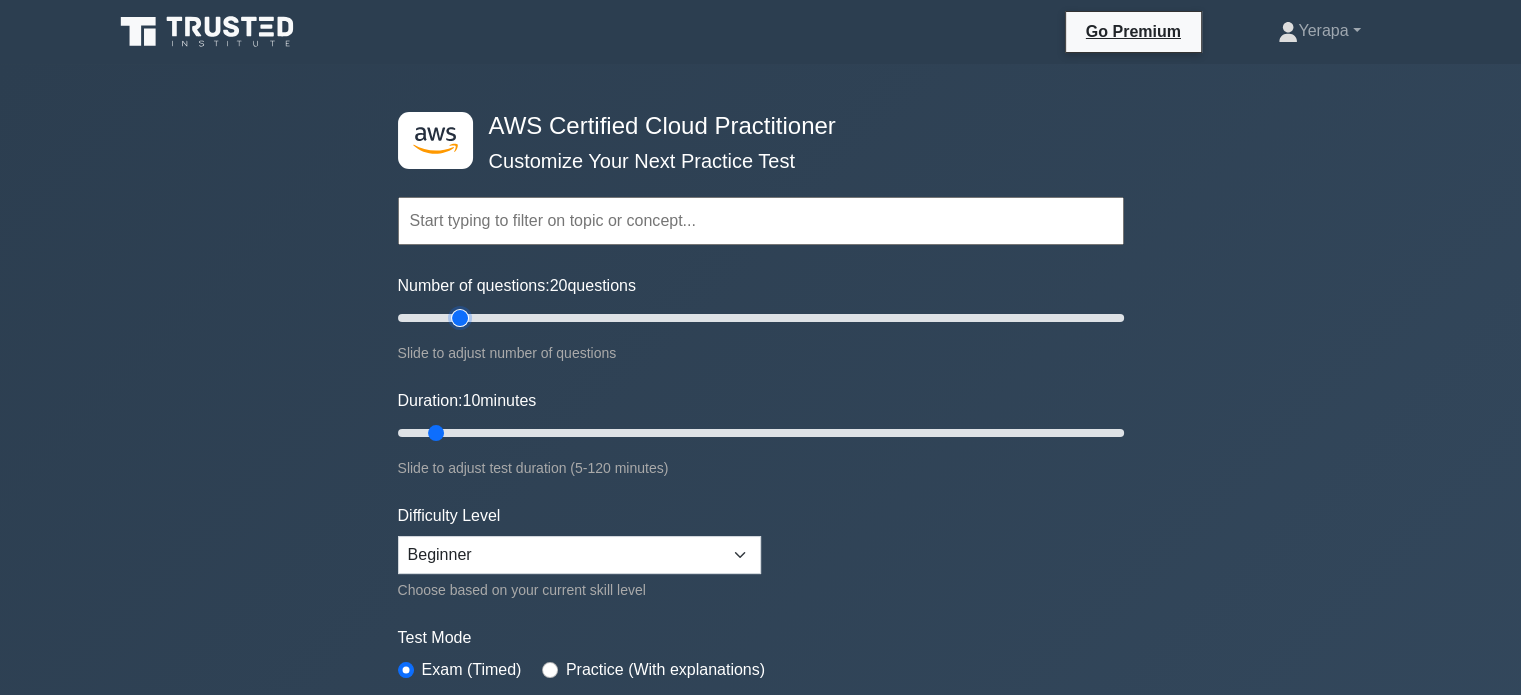 type on "20" 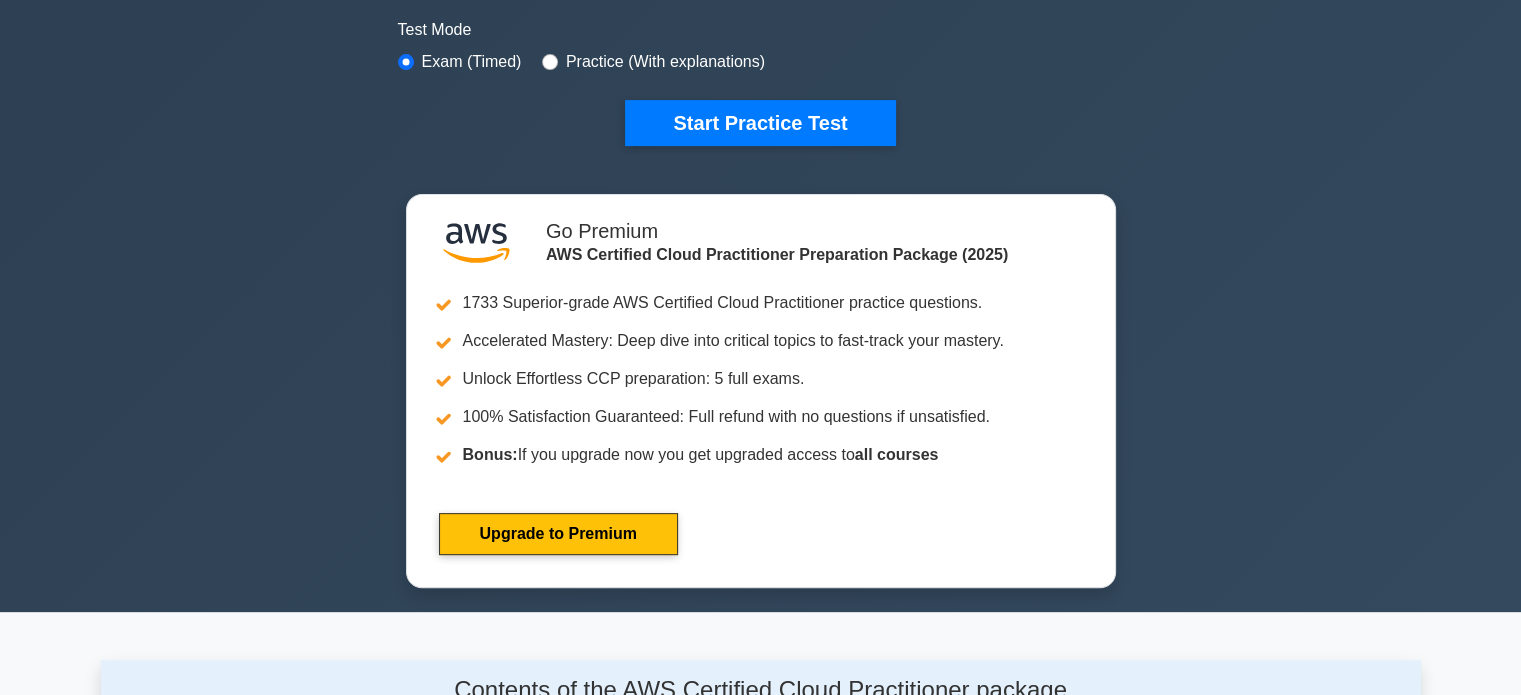 click on "Topics
Technologies and concepts
Analytics
Application Integration
Business Applications
Cloud Financial Management
Compute
Containers
Customer Engagement
Database
Developer Tools" at bounding box center [761, -163] 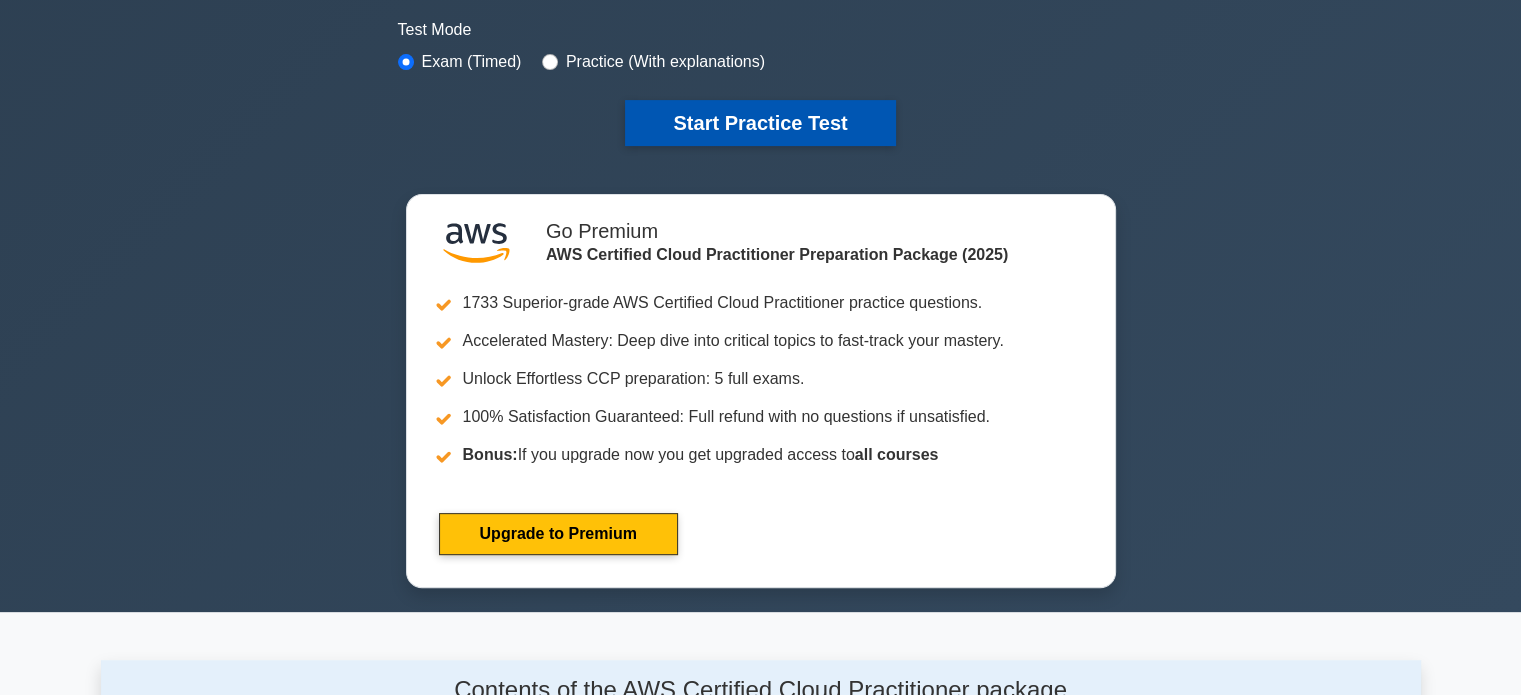 click on "Start Practice Test" at bounding box center (760, 123) 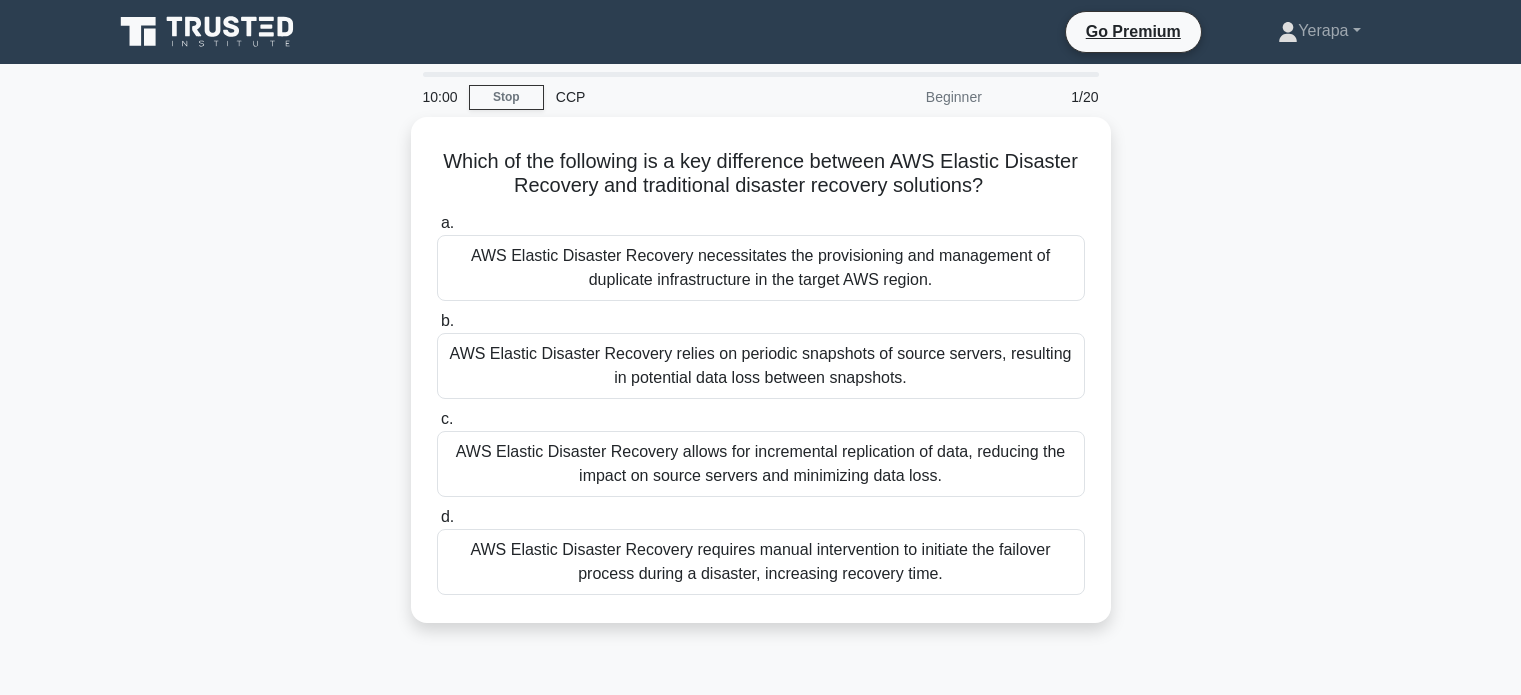 scroll, scrollTop: 0, scrollLeft: 0, axis: both 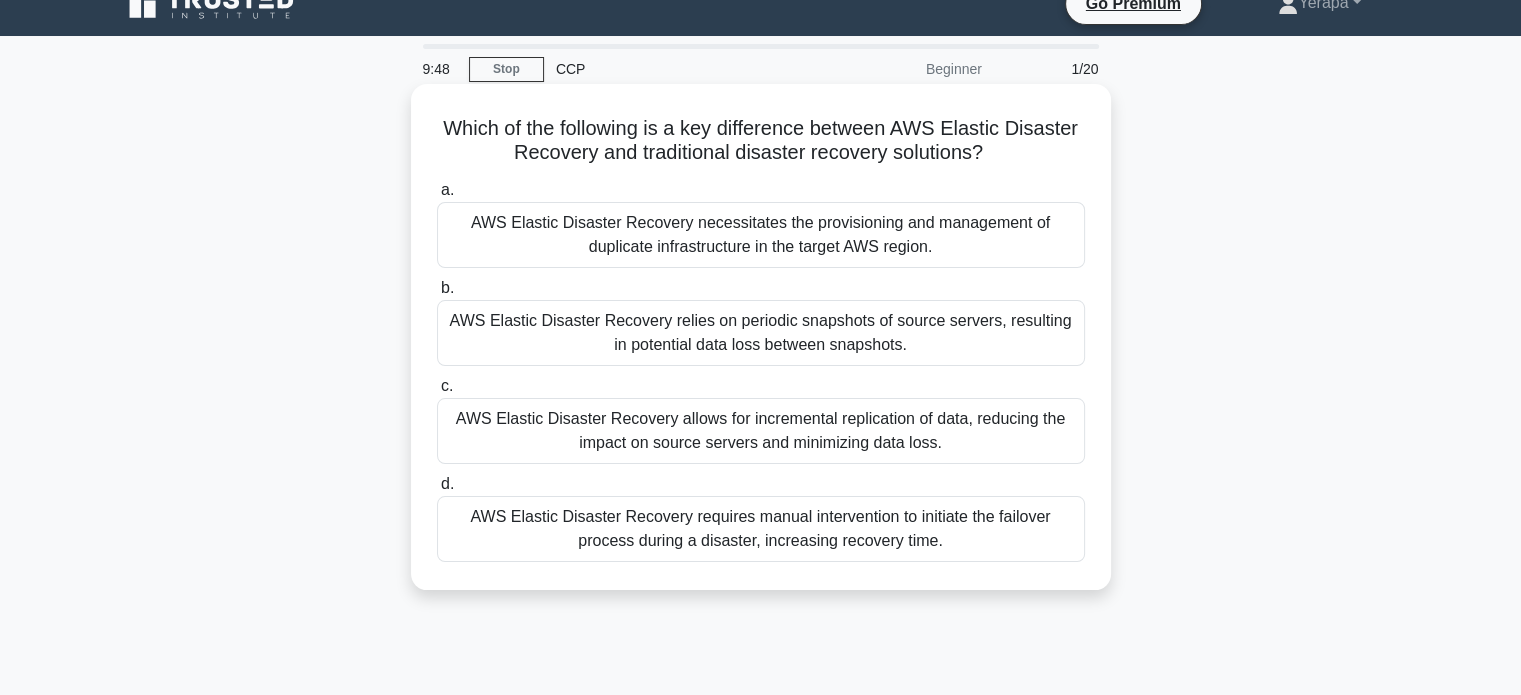 click on "AWS Elastic Disaster Recovery allows for incremental replication of data, reducing the impact on source servers and minimizing data loss." at bounding box center [761, 431] 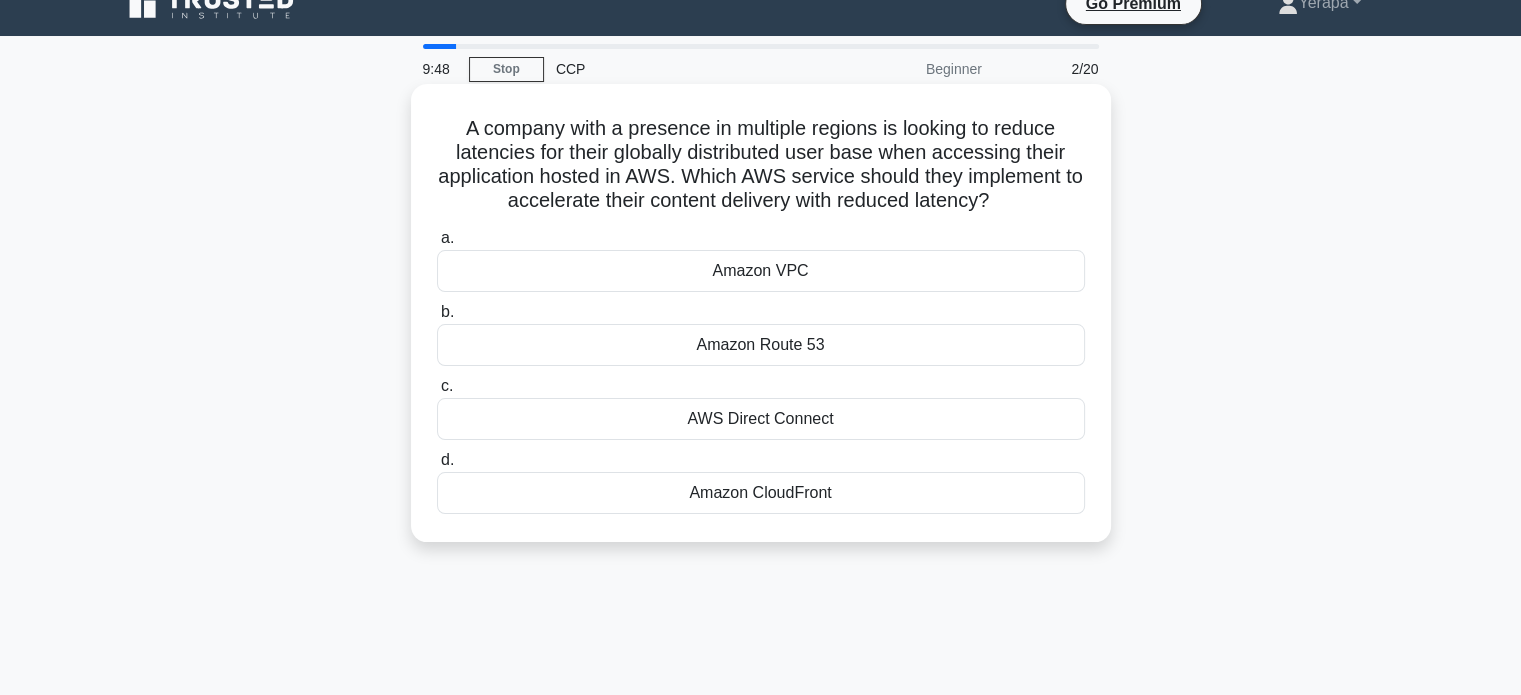 scroll, scrollTop: 0, scrollLeft: 0, axis: both 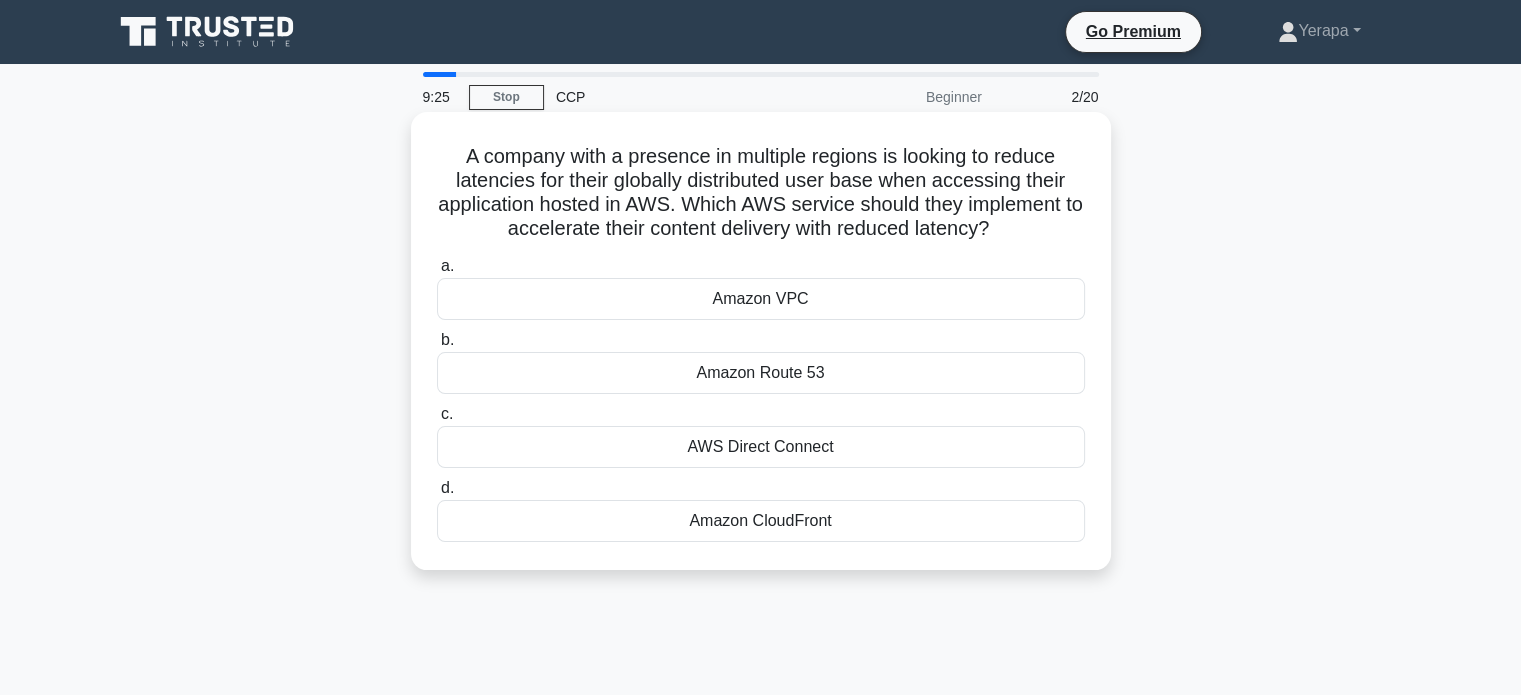 click on "Amazon CloudFront" at bounding box center [761, 521] 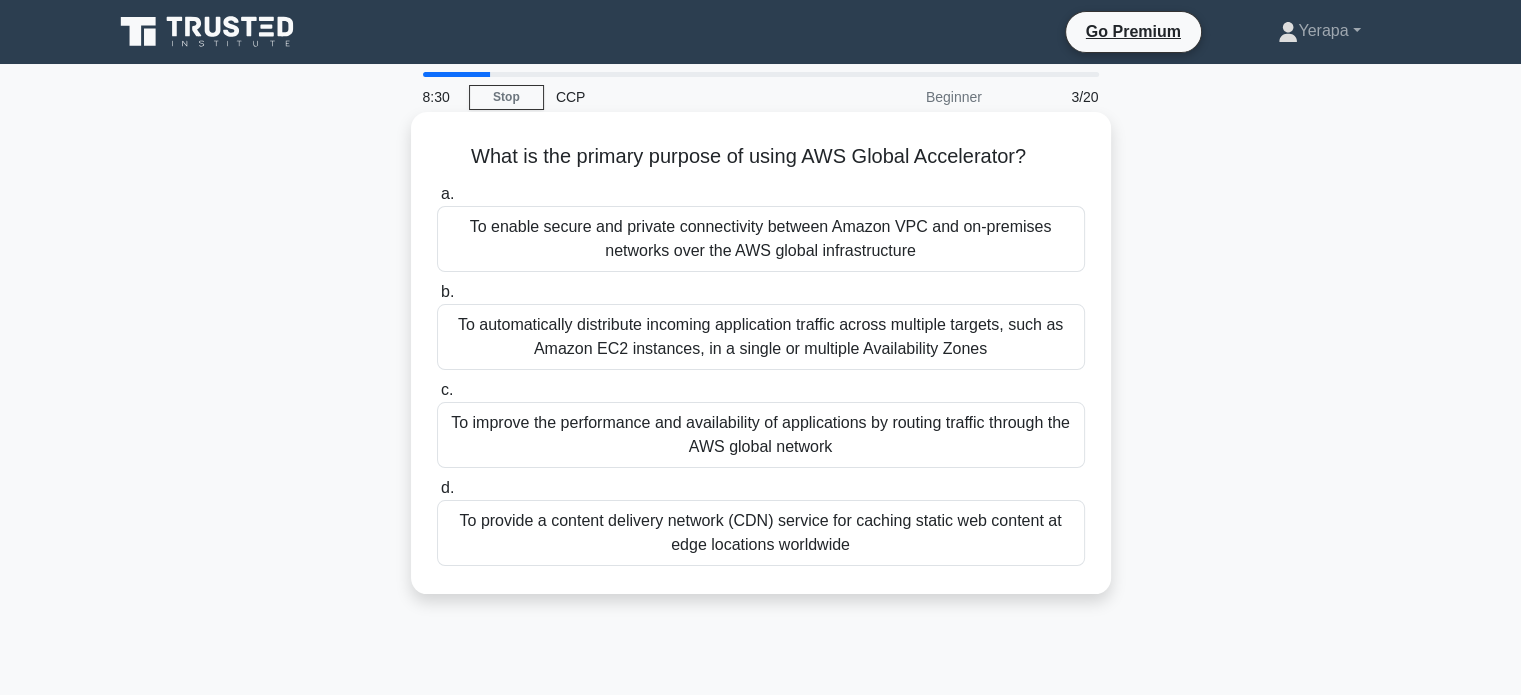click on "To improve the performance and availability of applications by routing traffic through the AWS global network" at bounding box center [761, 435] 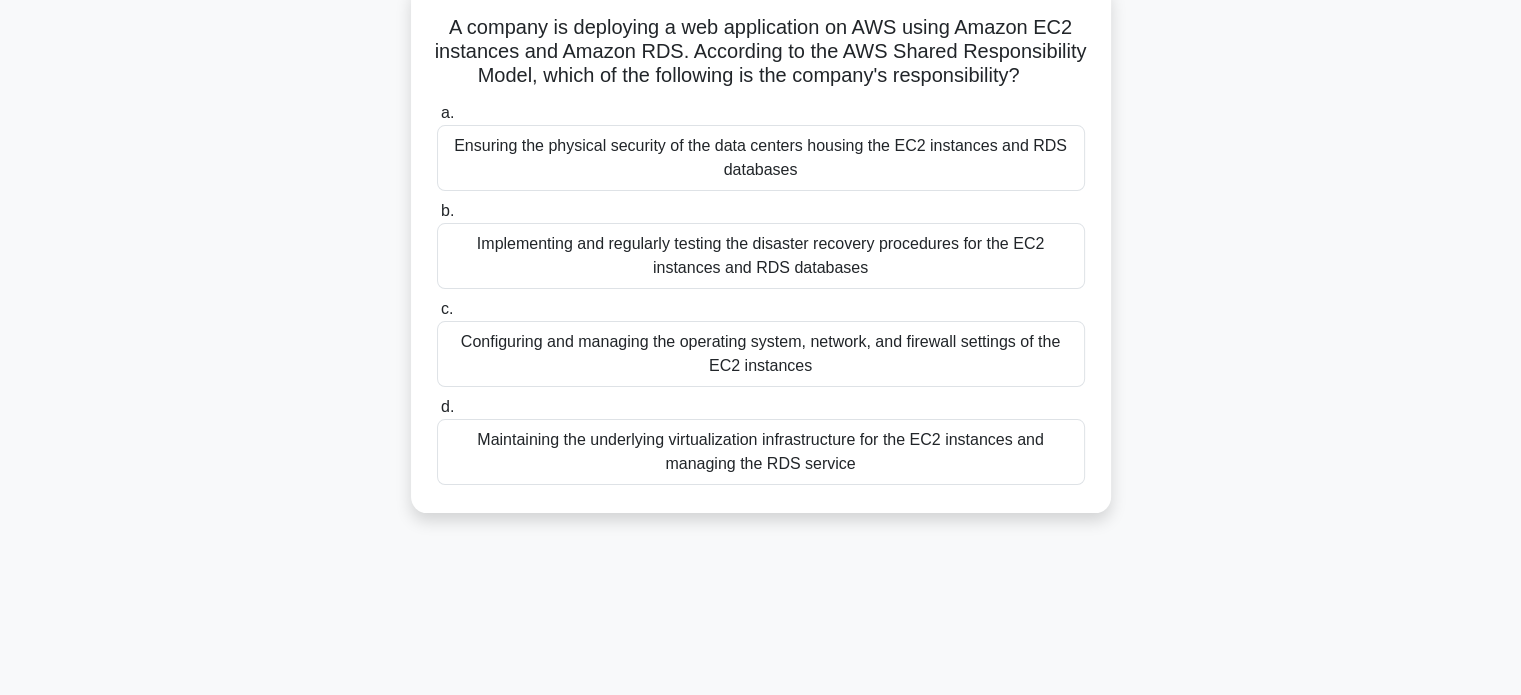 scroll, scrollTop: 139, scrollLeft: 0, axis: vertical 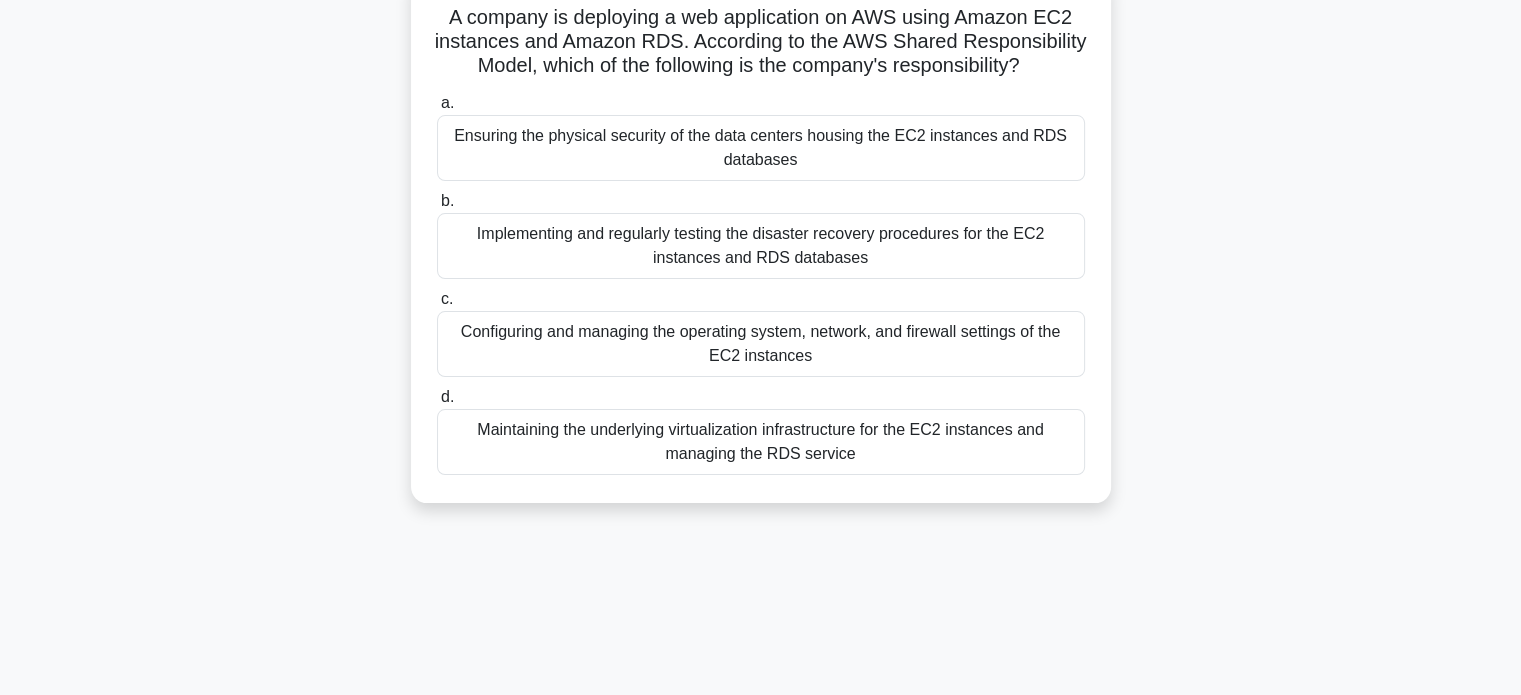 click on "Configuring and managing the operating system, network, and firewall settings of the EC2 instances" at bounding box center [761, 344] 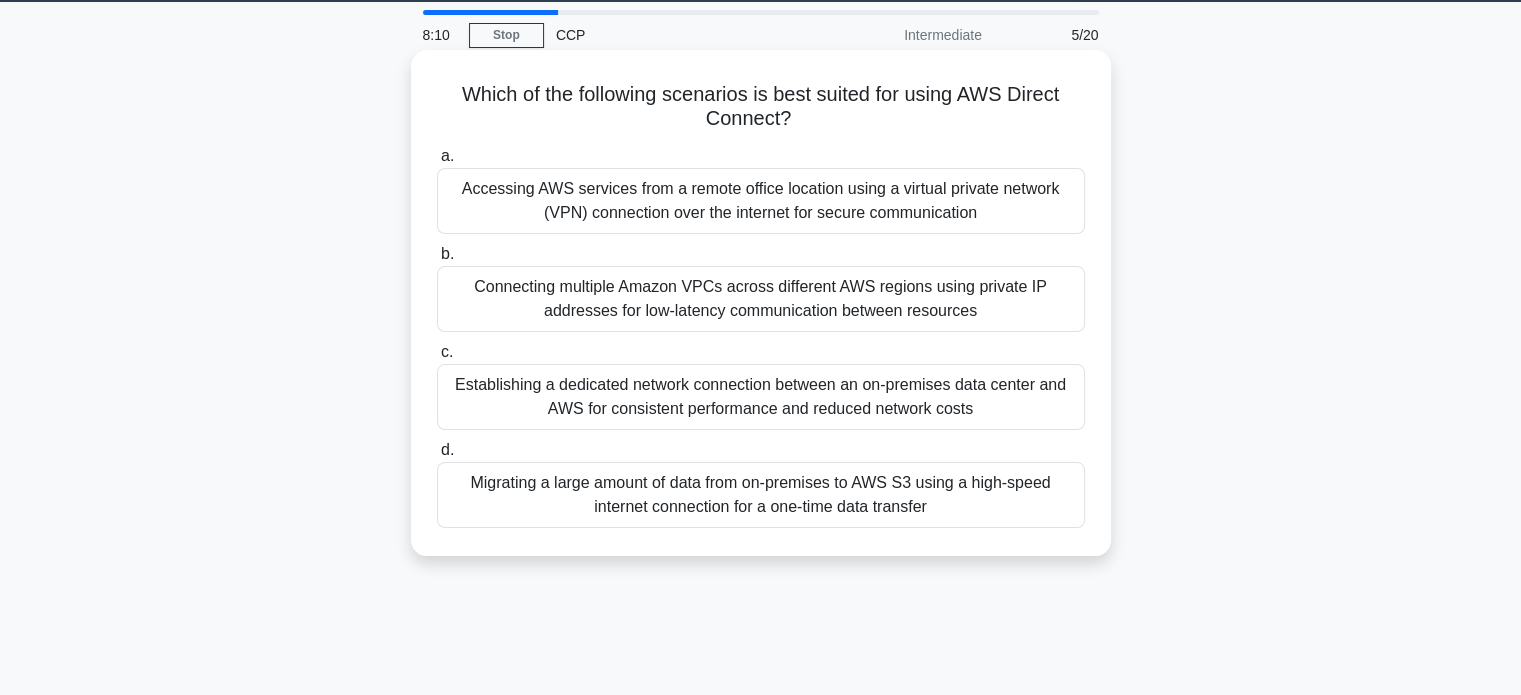 scroll, scrollTop: 0, scrollLeft: 0, axis: both 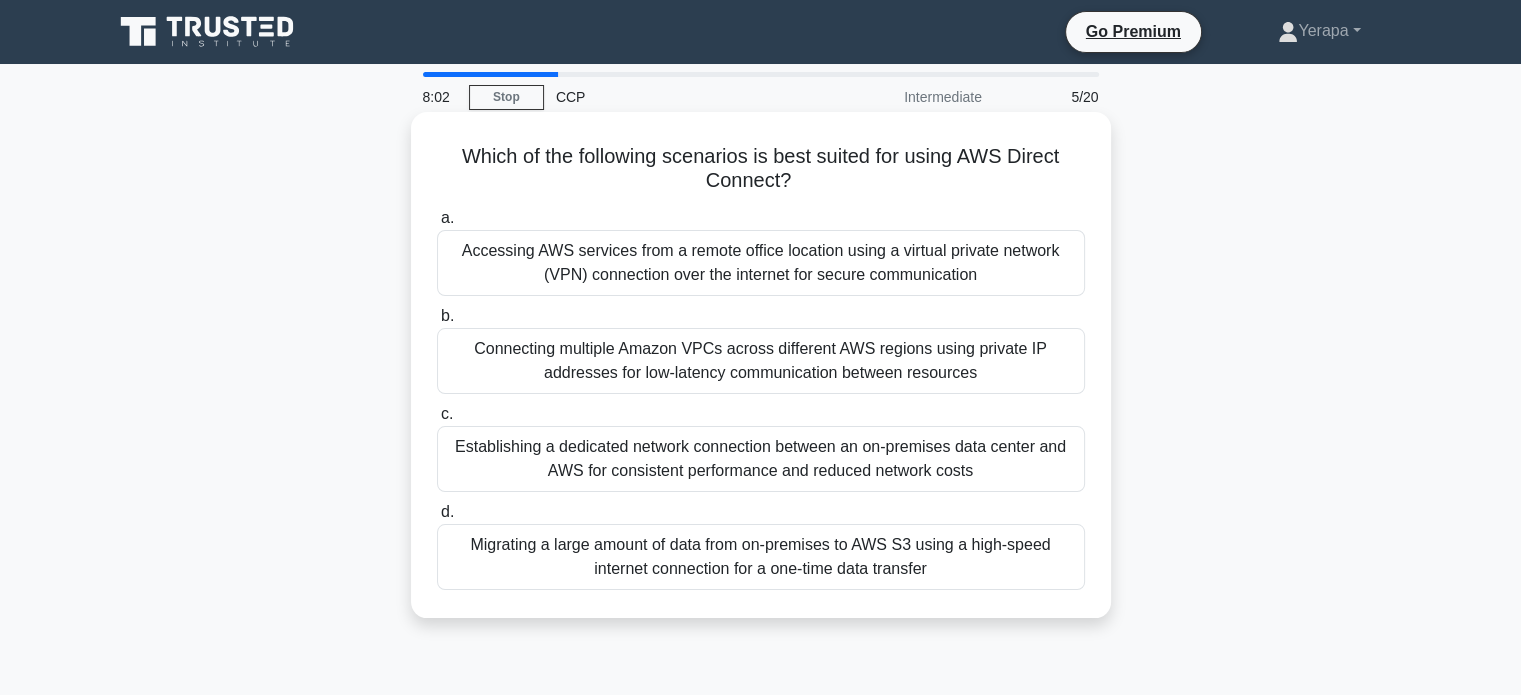 click on "Establishing a dedicated network connection between an on-premises data center and AWS for consistent performance and reduced network costs" at bounding box center (761, 459) 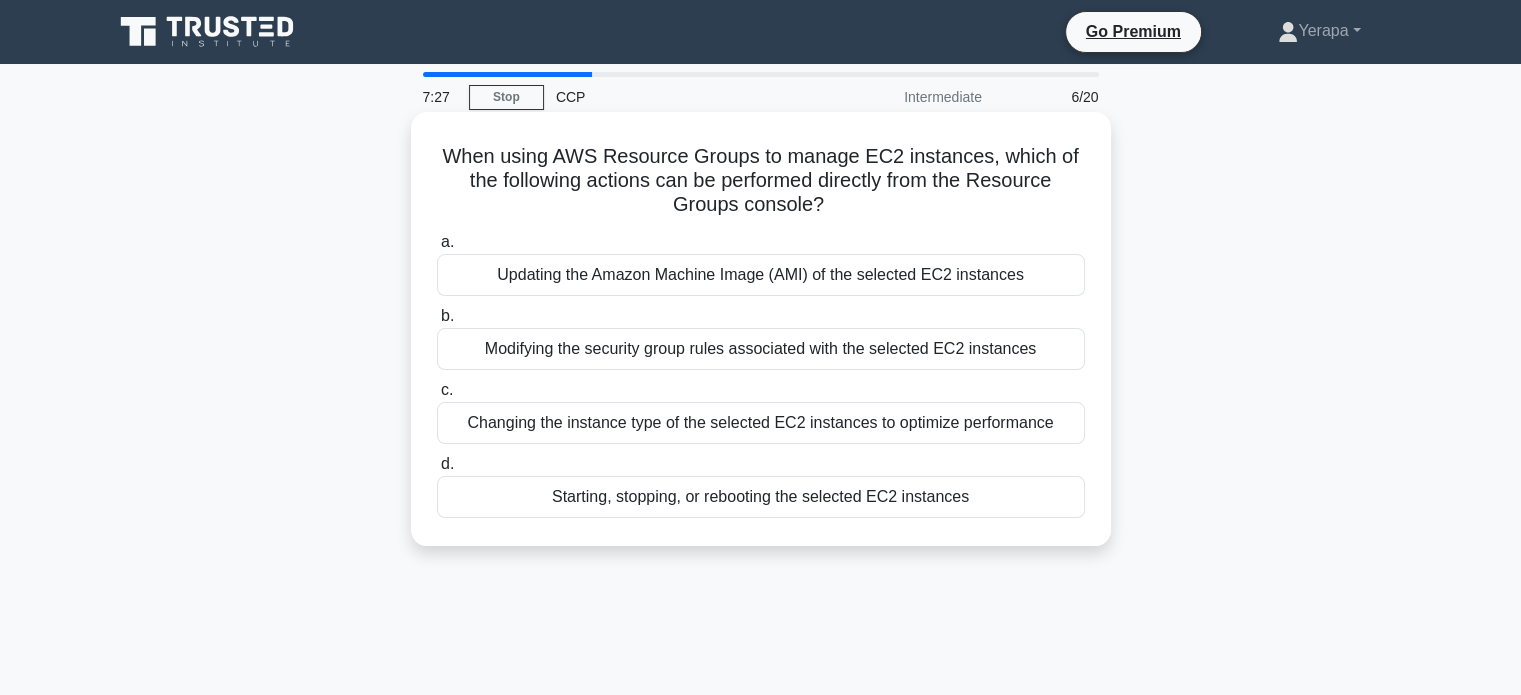 click on "Modifying the security group rules associated with the selected EC2 instances" at bounding box center (761, 349) 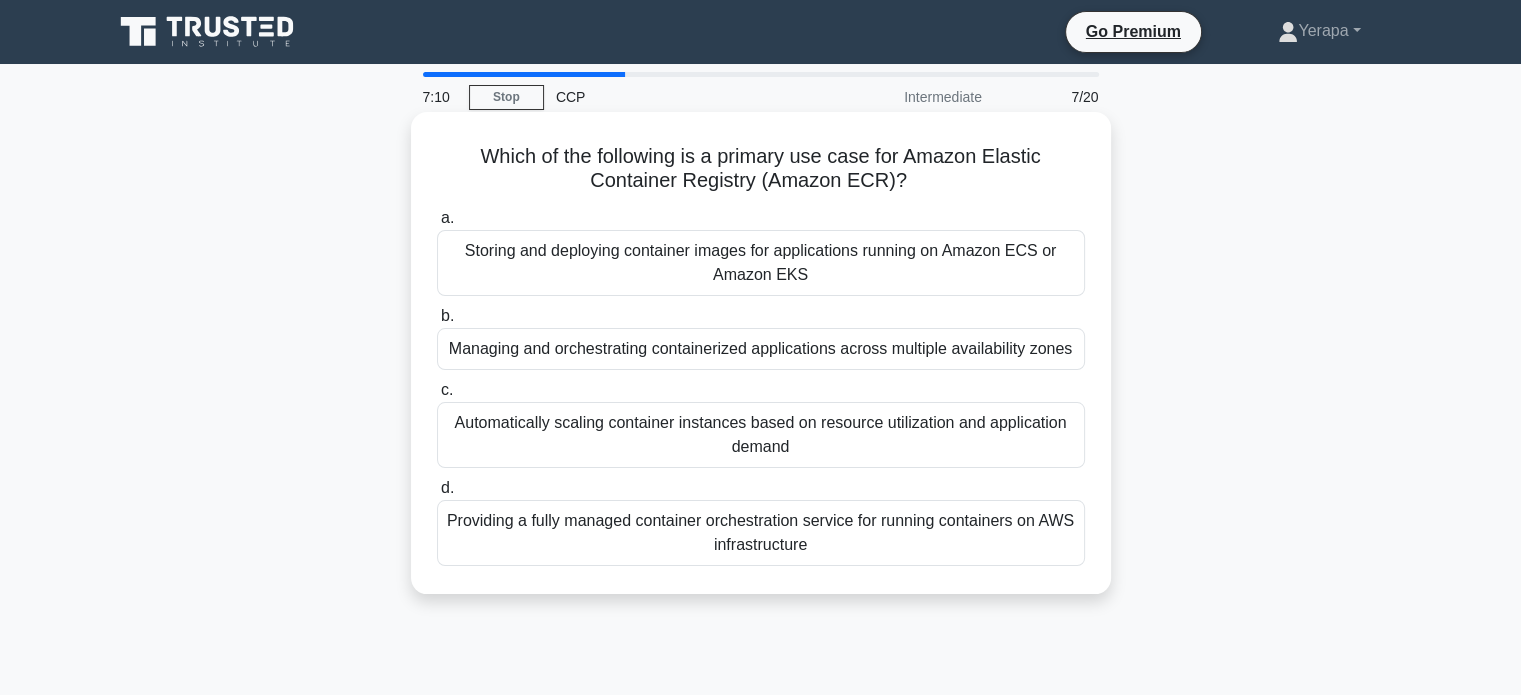 click on "Managing and orchestrating containerized applications across multiple availability zones" at bounding box center [761, 349] 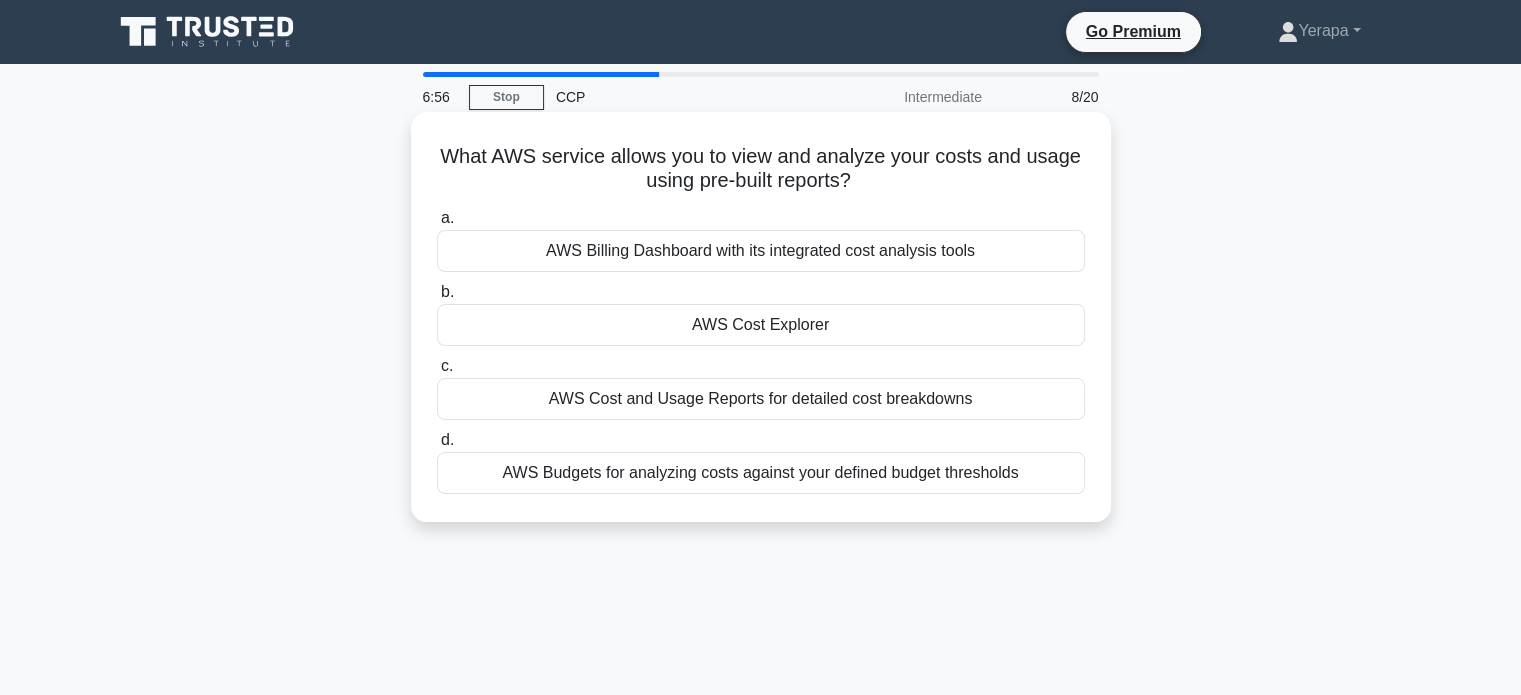 click on "AWS Cost Explorer" at bounding box center (761, 325) 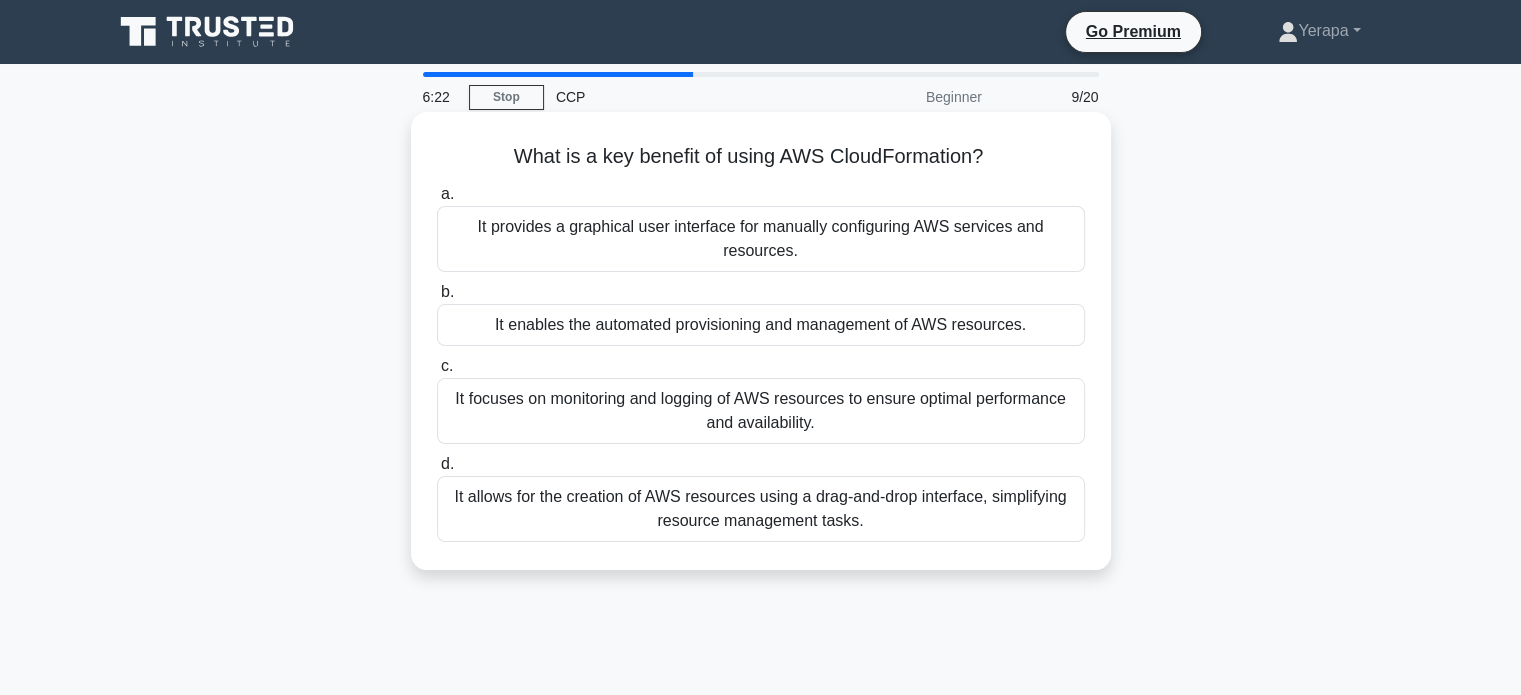 click on "It focuses on monitoring and logging of AWS resources to ensure optimal performance and availability." at bounding box center [761, 411] 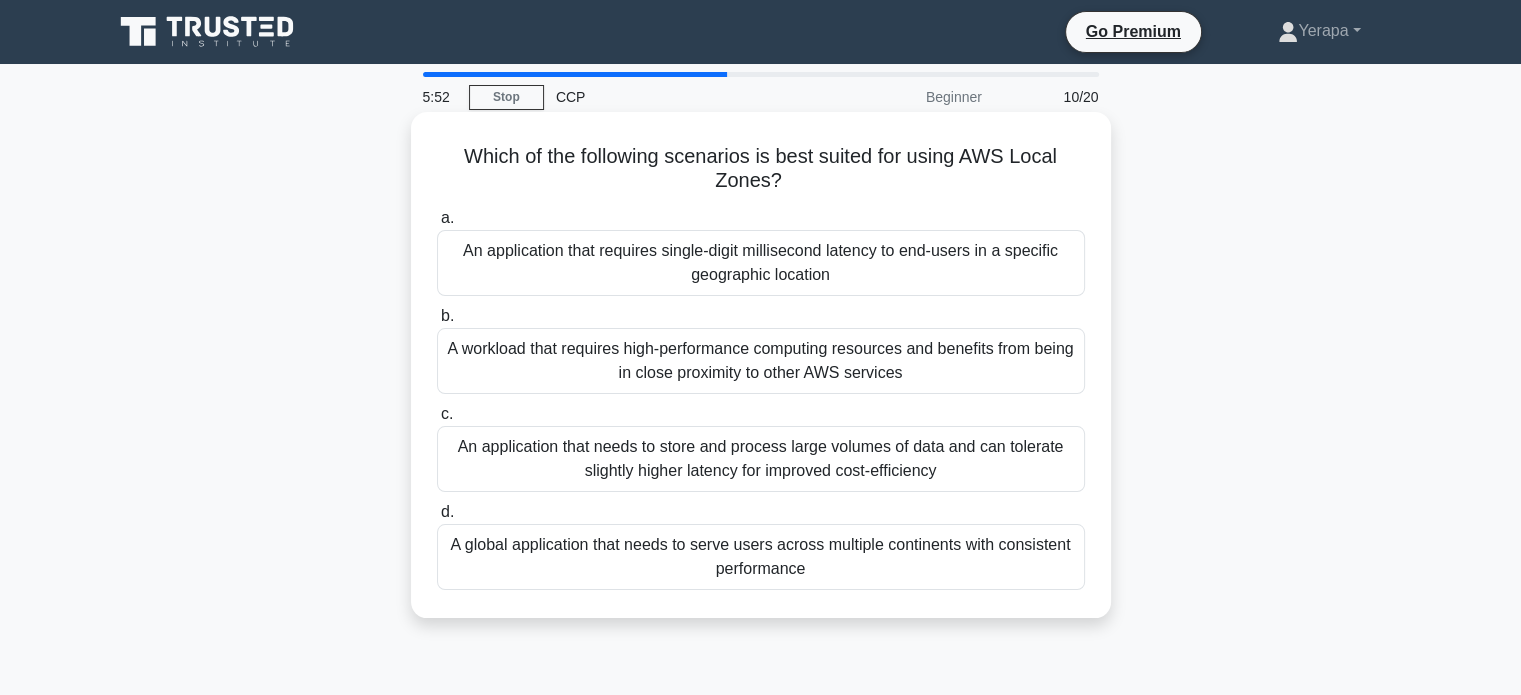 click on "An application that requires single-digit millisecond latency to end-users in a specific geographic location" at bounding box center [761, 263] 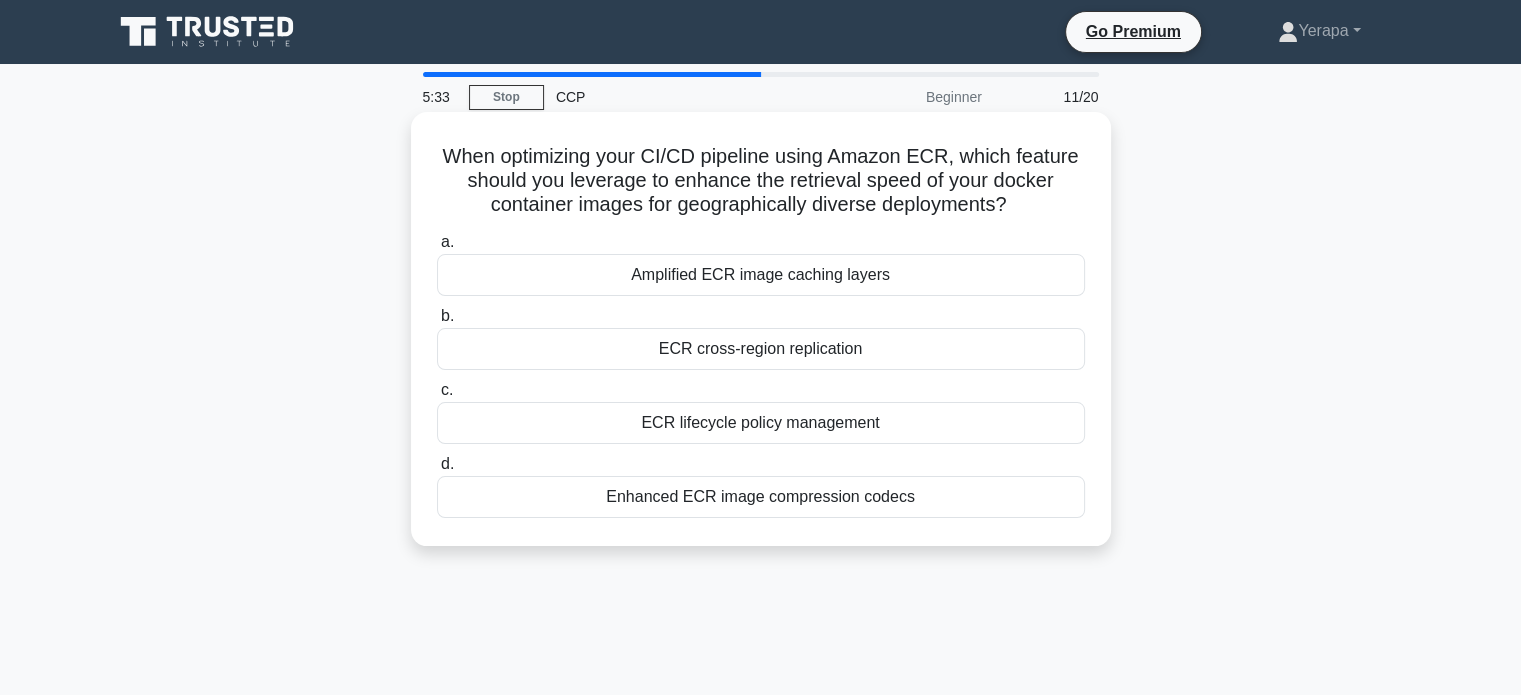 click on "ECR cross-region replication" at bounding box center (761, 349) 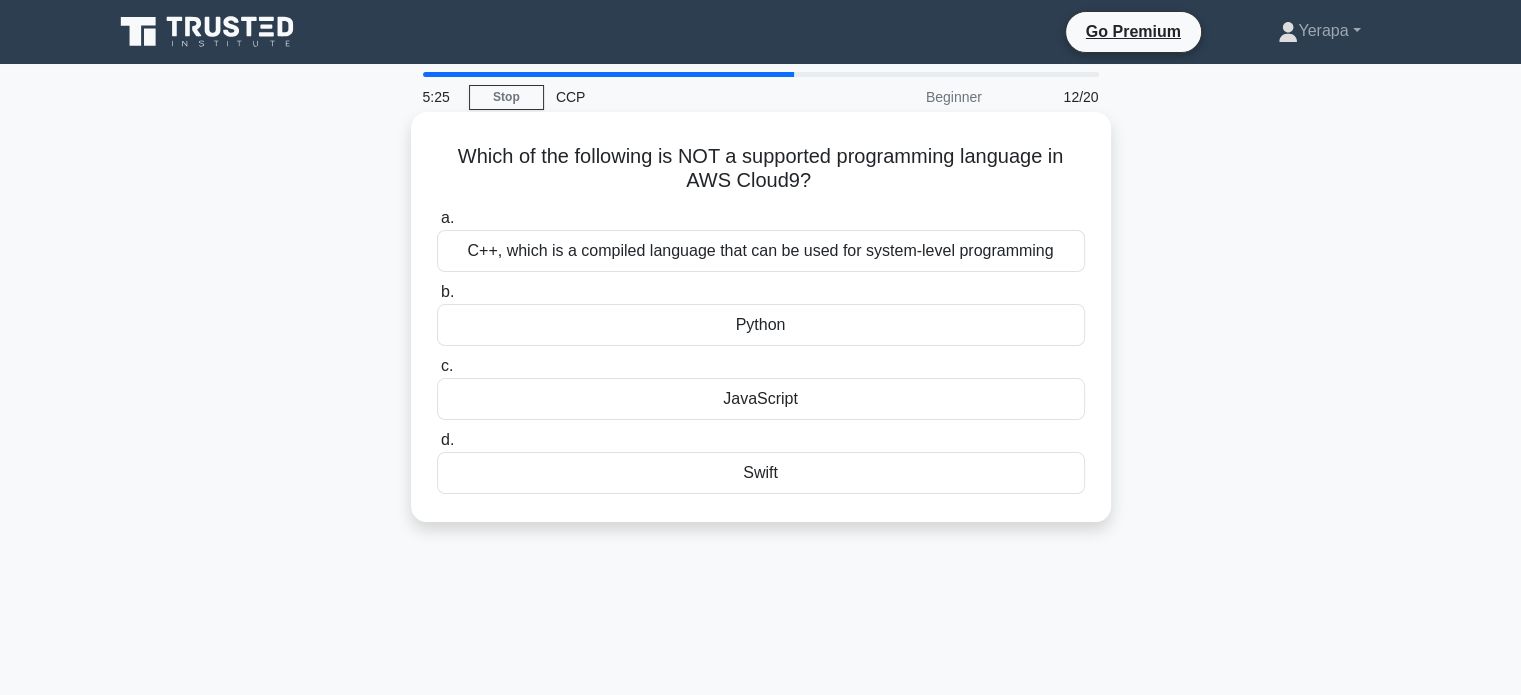 click on "Swift" at bounding box center (761, 473) 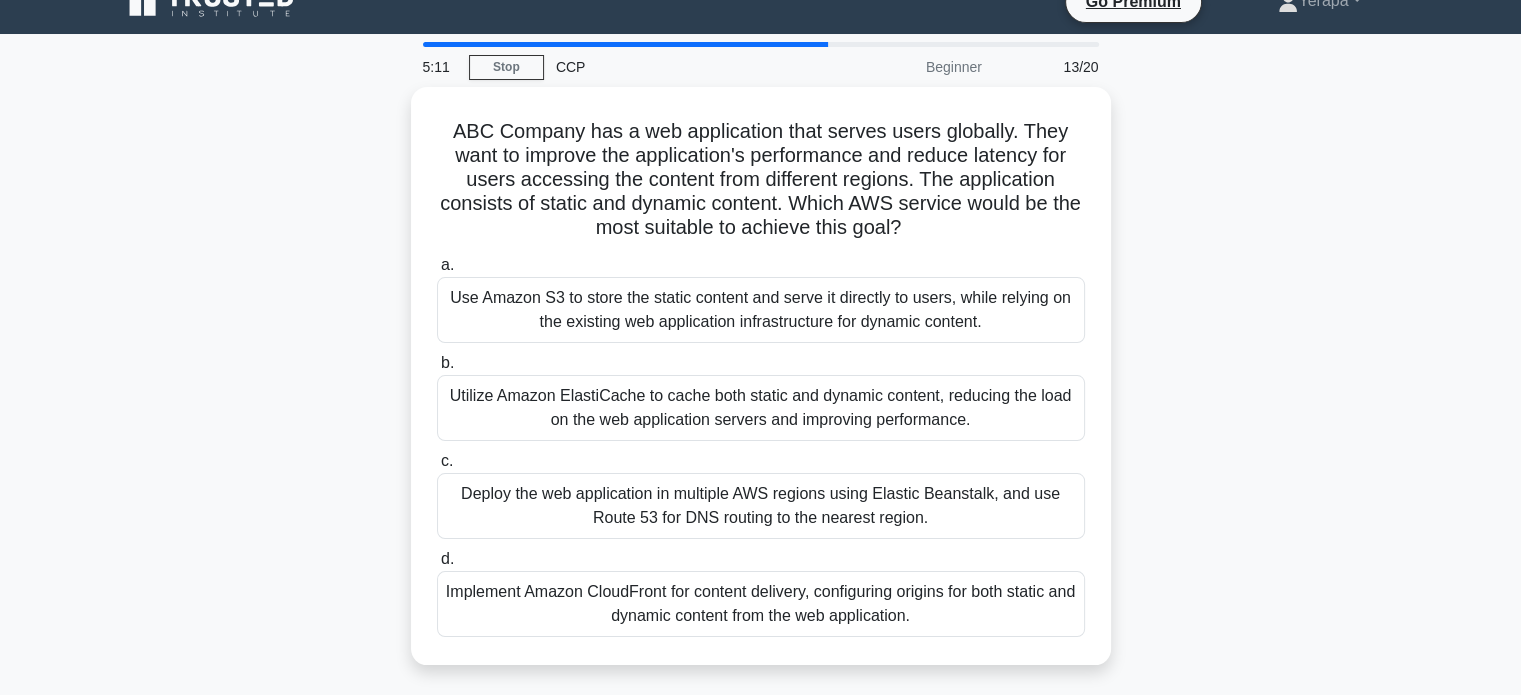 scroll, scrollTop: 28, scrollLeft: 0, axis: vertical 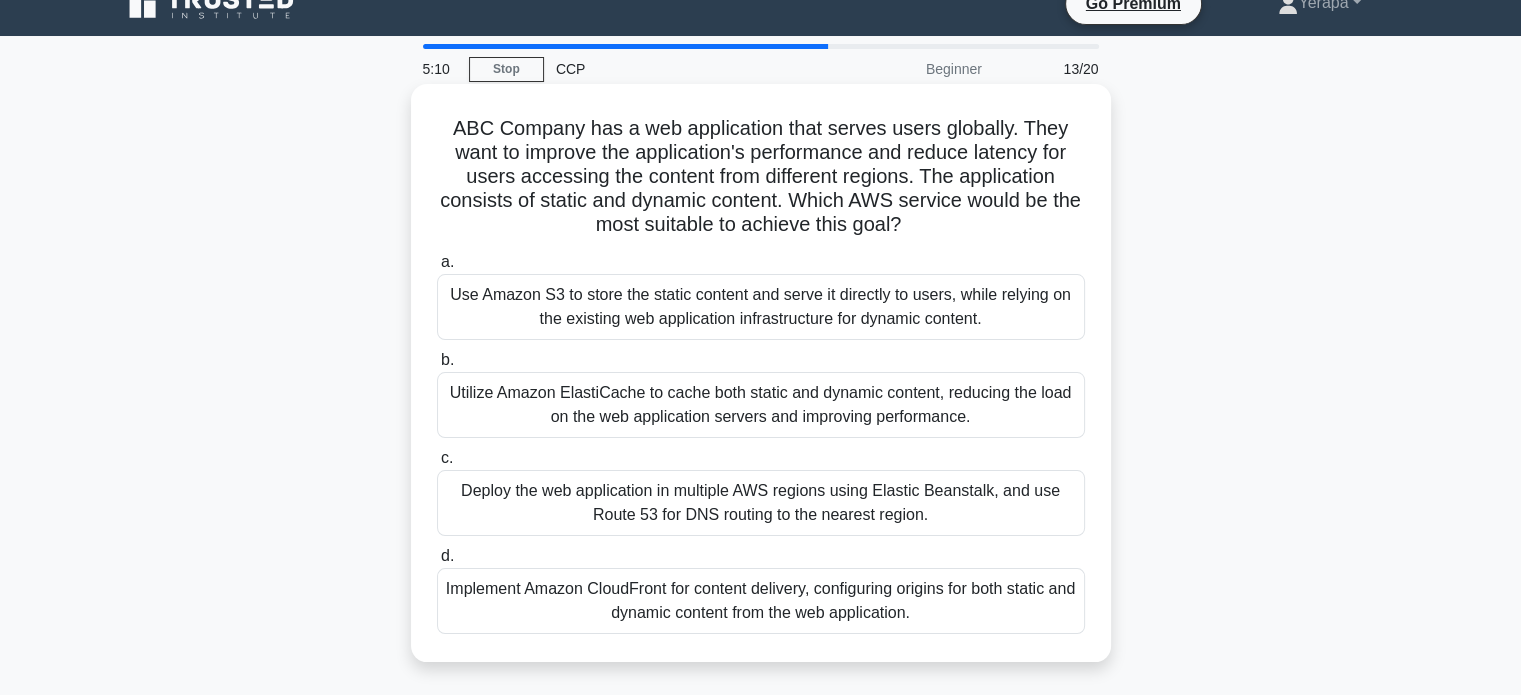 click on "Implement Amazon CloudFront for content delivery, configuring origins for both static and dynamic content from the web application." at bounding box center [761, 601] 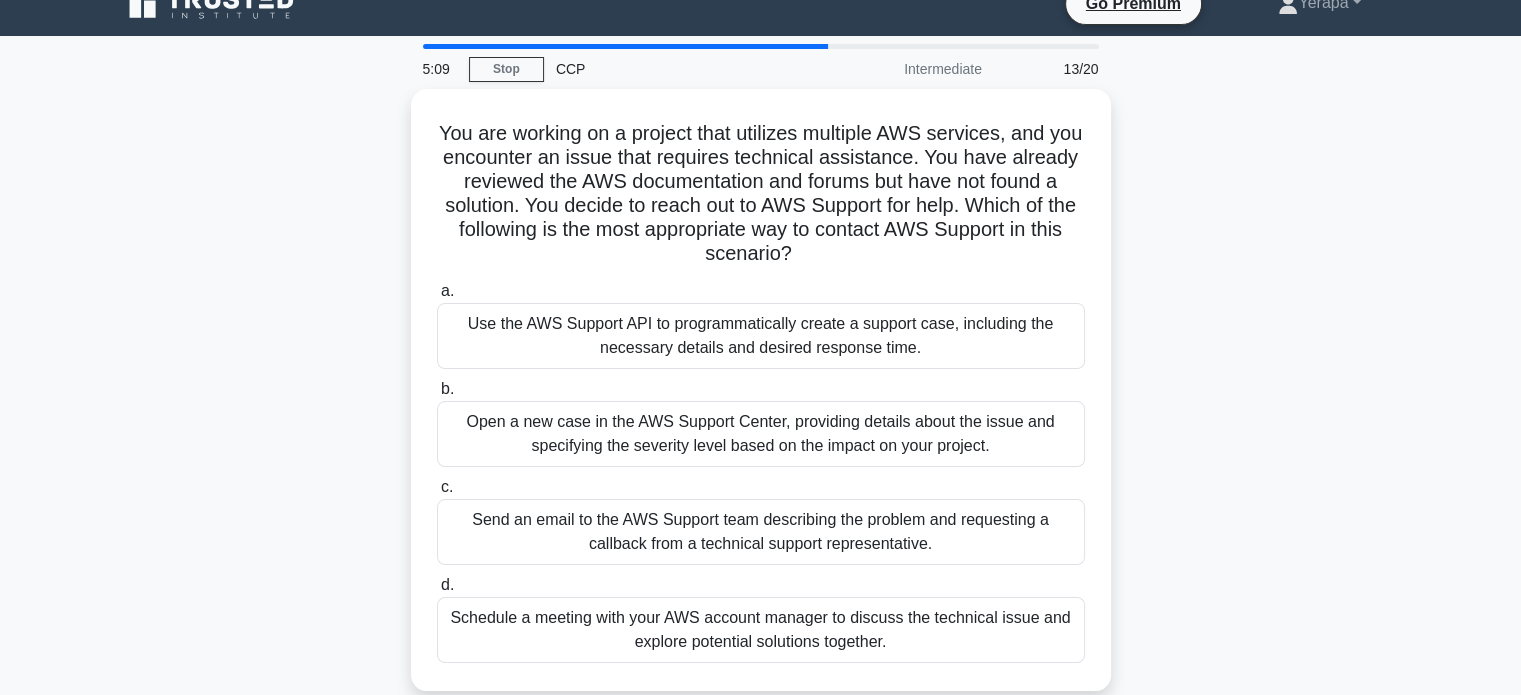 scroll, scrollTop: 0, scrollLeft: 0, axis: both 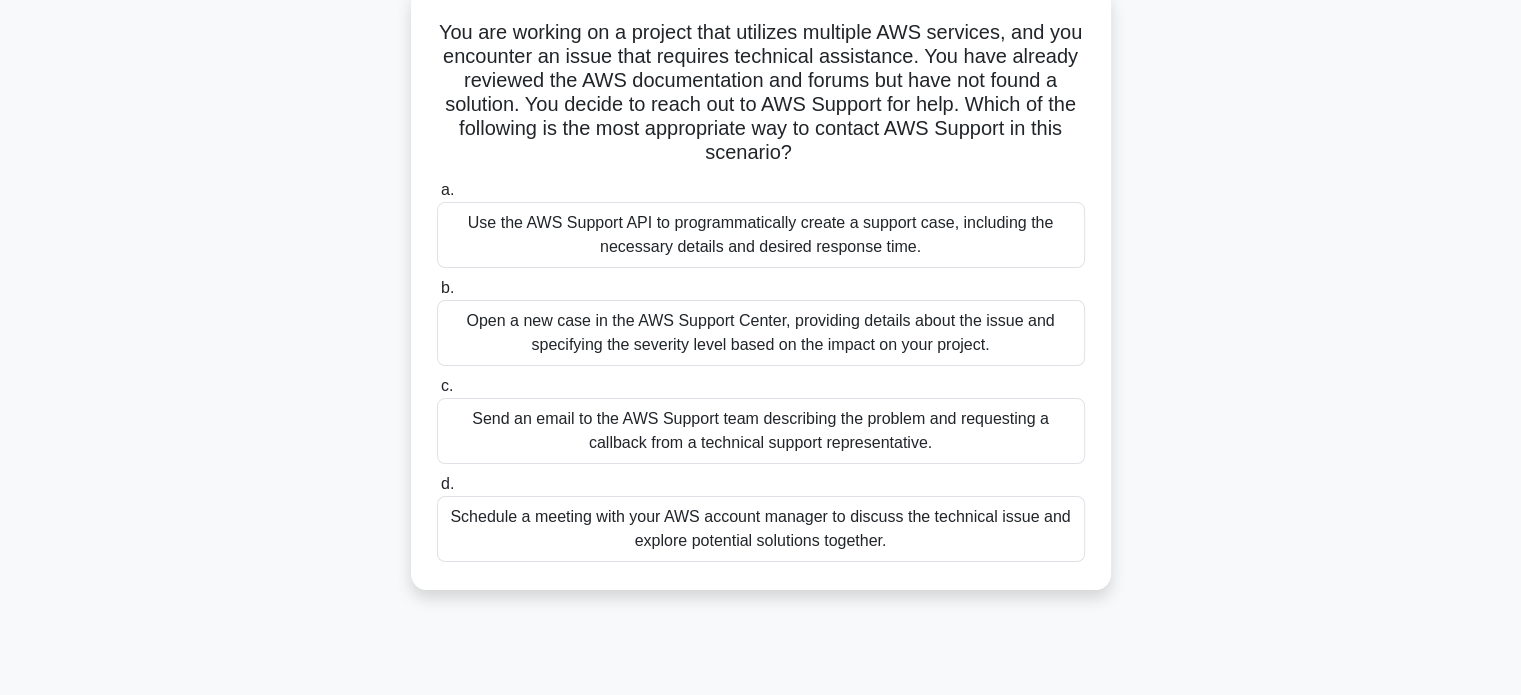 click on "Open a new case in the AWS Support Center, providing details about the issue and specifying the severity level based on the impact on your project." at bounding box center (761, 333) 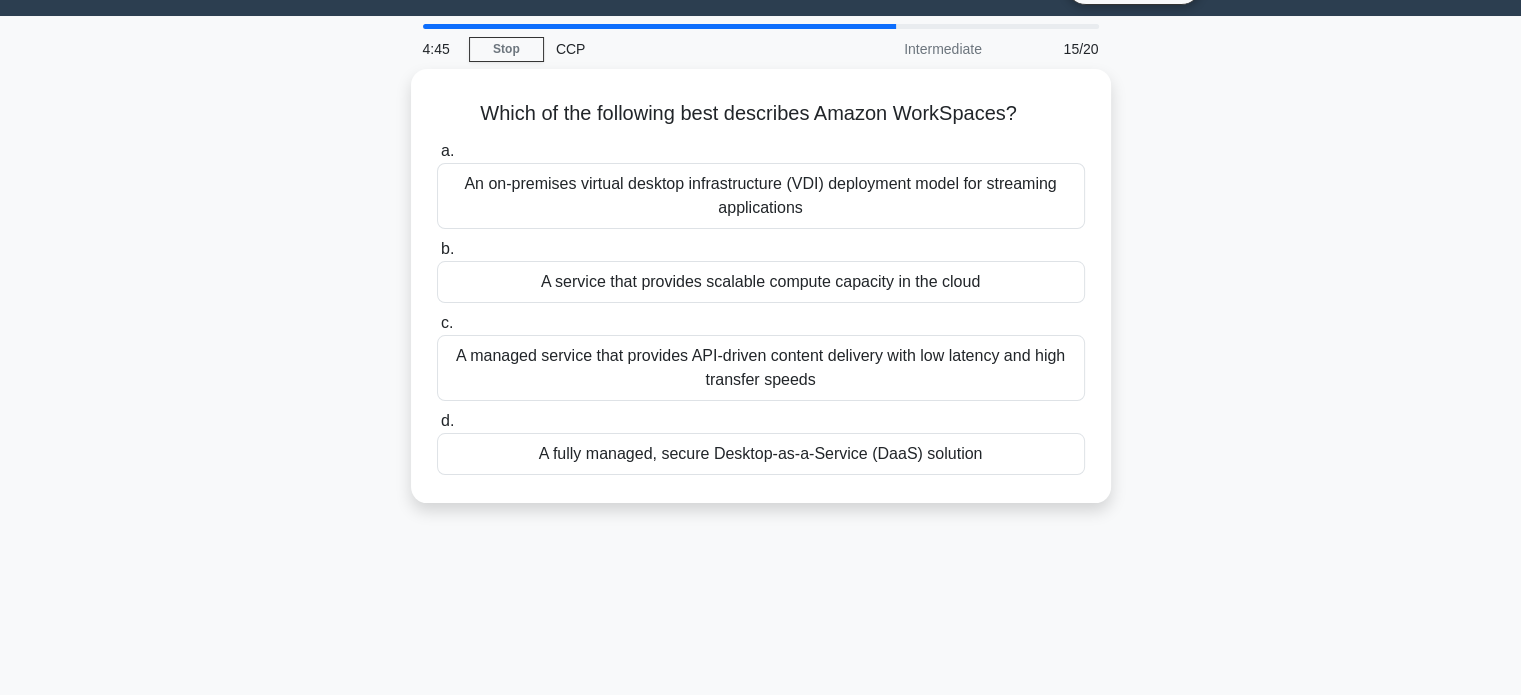 scroll, scrollTop: 0, scrollLeft: 0, axis: both 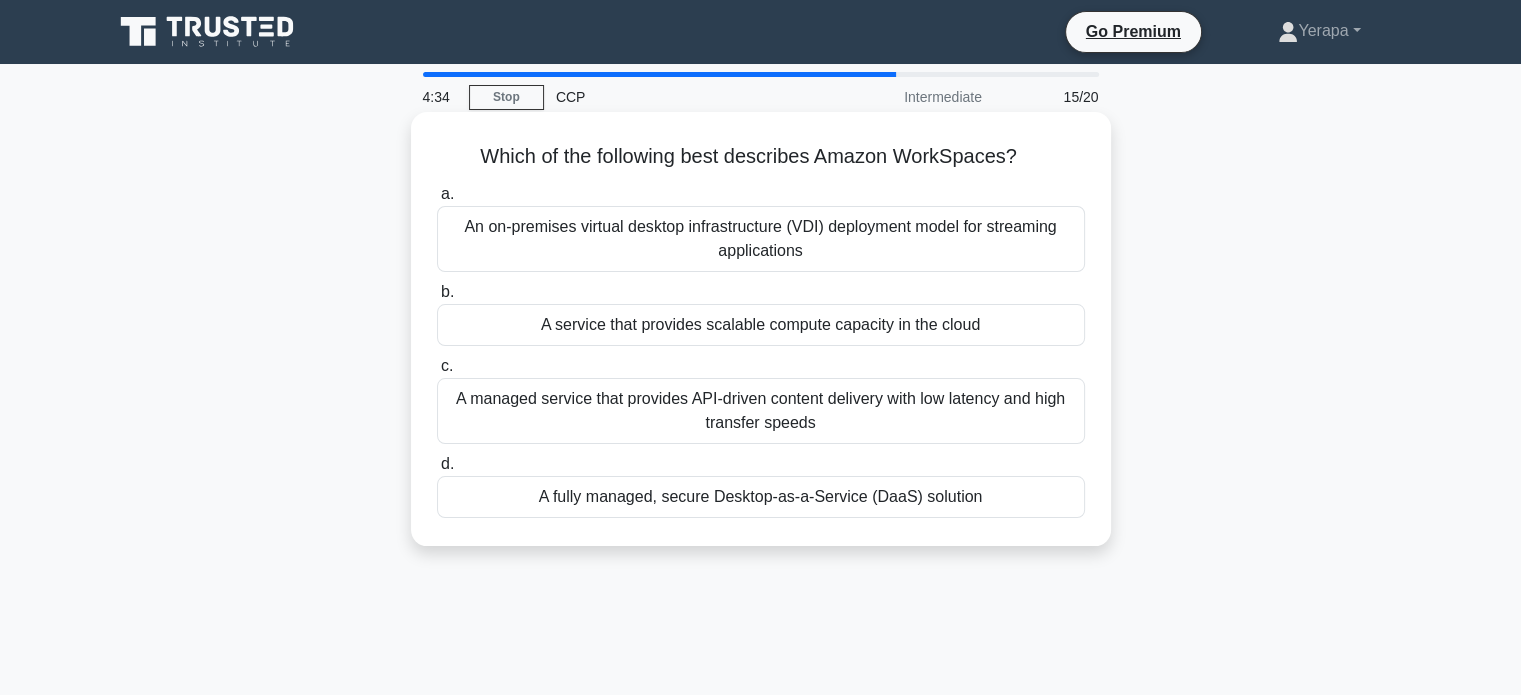 click on "A fully managed, secure Desktop-as-a-Service (DaaS) solution" at bounding box center (761, 497) 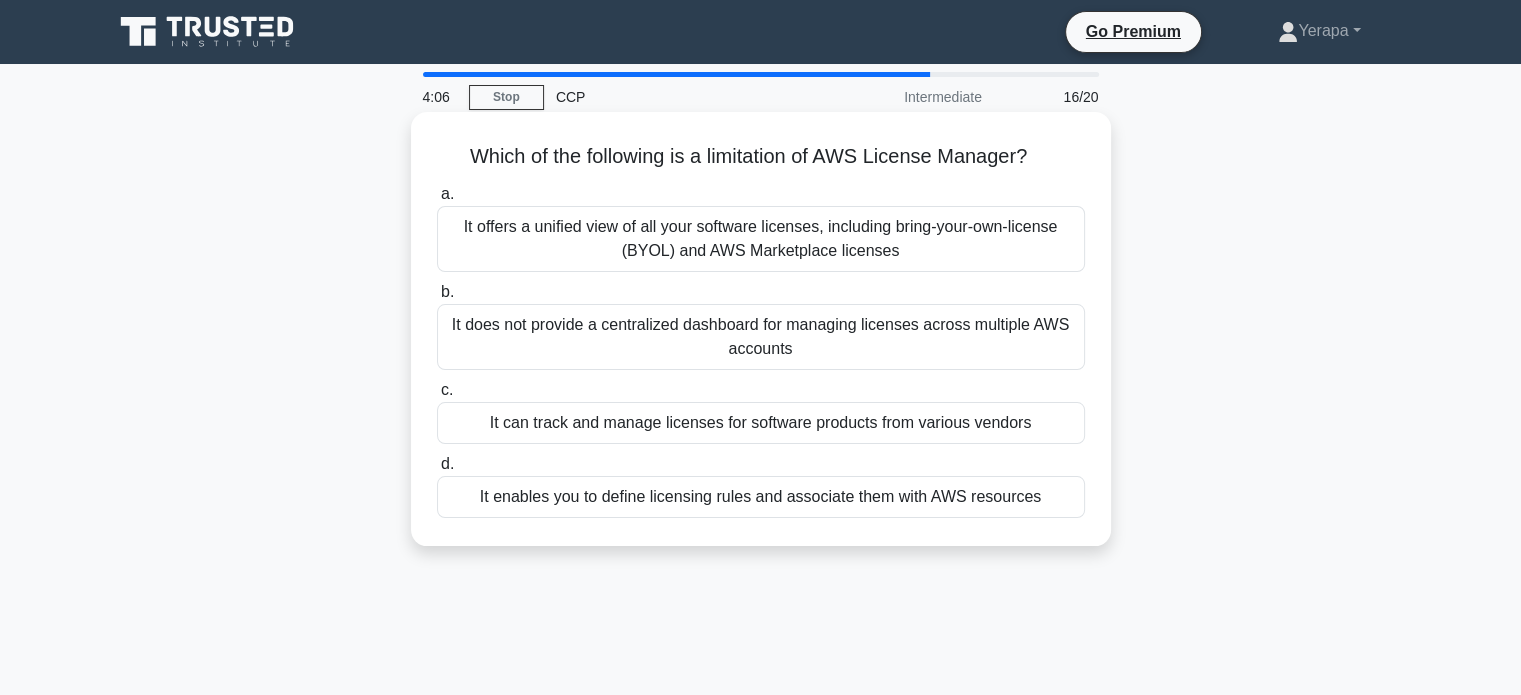 click on "It does not provide a centralized dashboard for managing licenses across multiple AWS accounts" at bounding box center [761, 337] 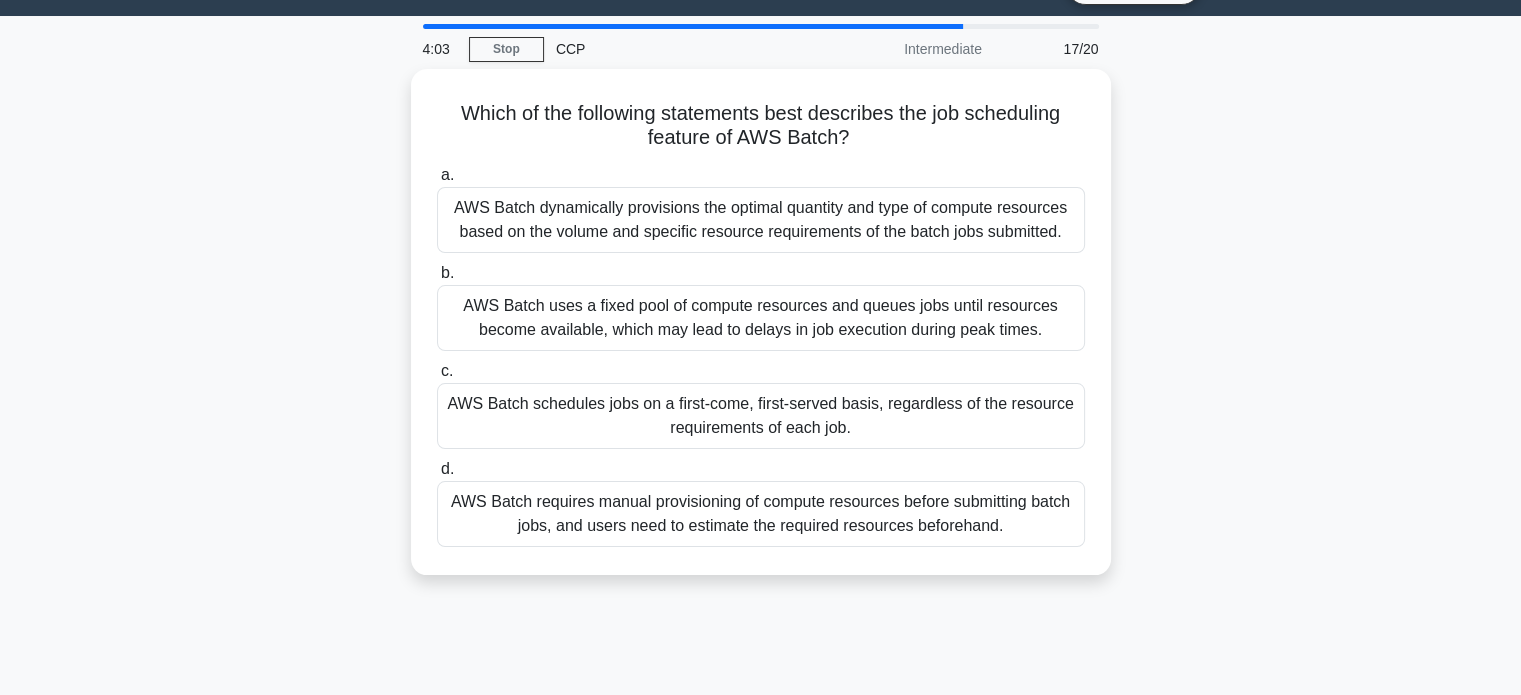 scroll, scrollTop: 50, scrollLeft: 0, axis: vertical 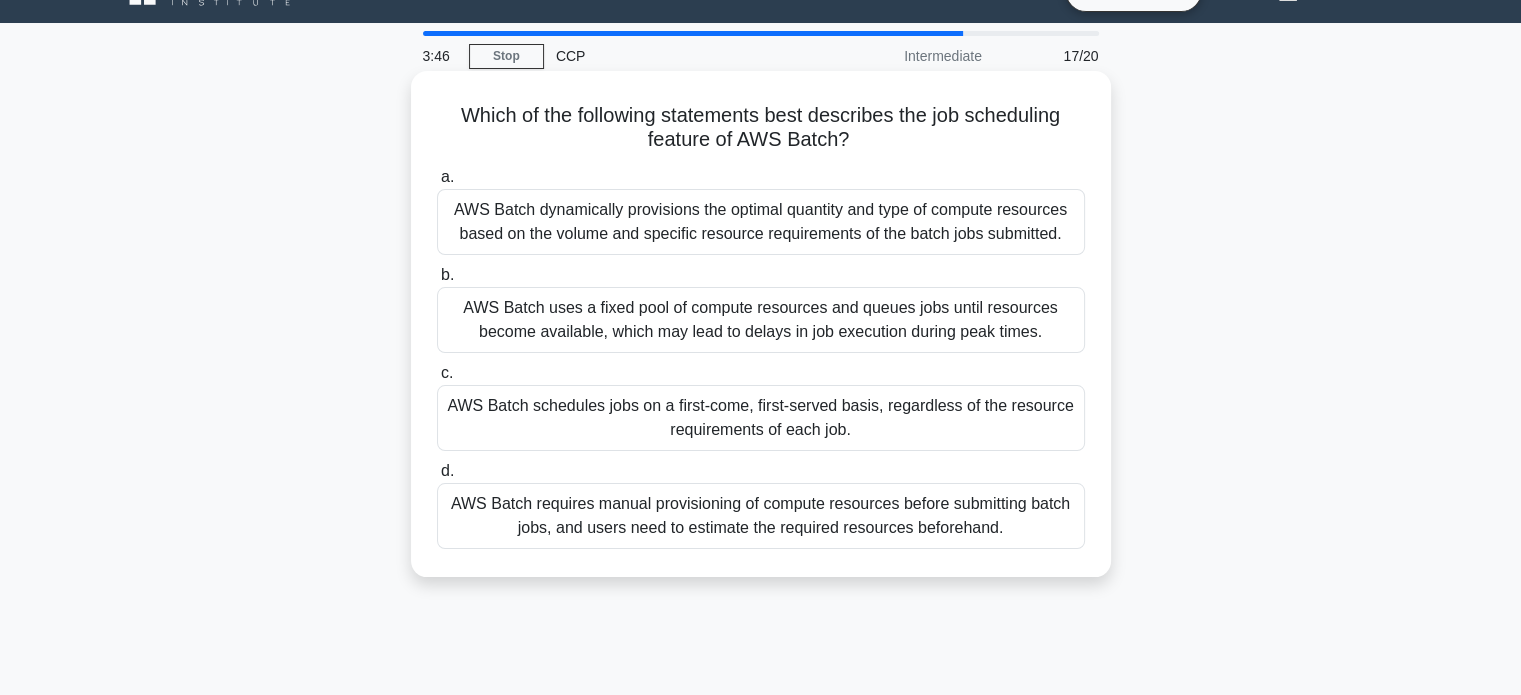 click on "AWS Batch dynamically provisions the optimal quantity and type of compute resources based on the volume and specific resource requirements of the batch jobs submitted." at bounding box center (761, 222) 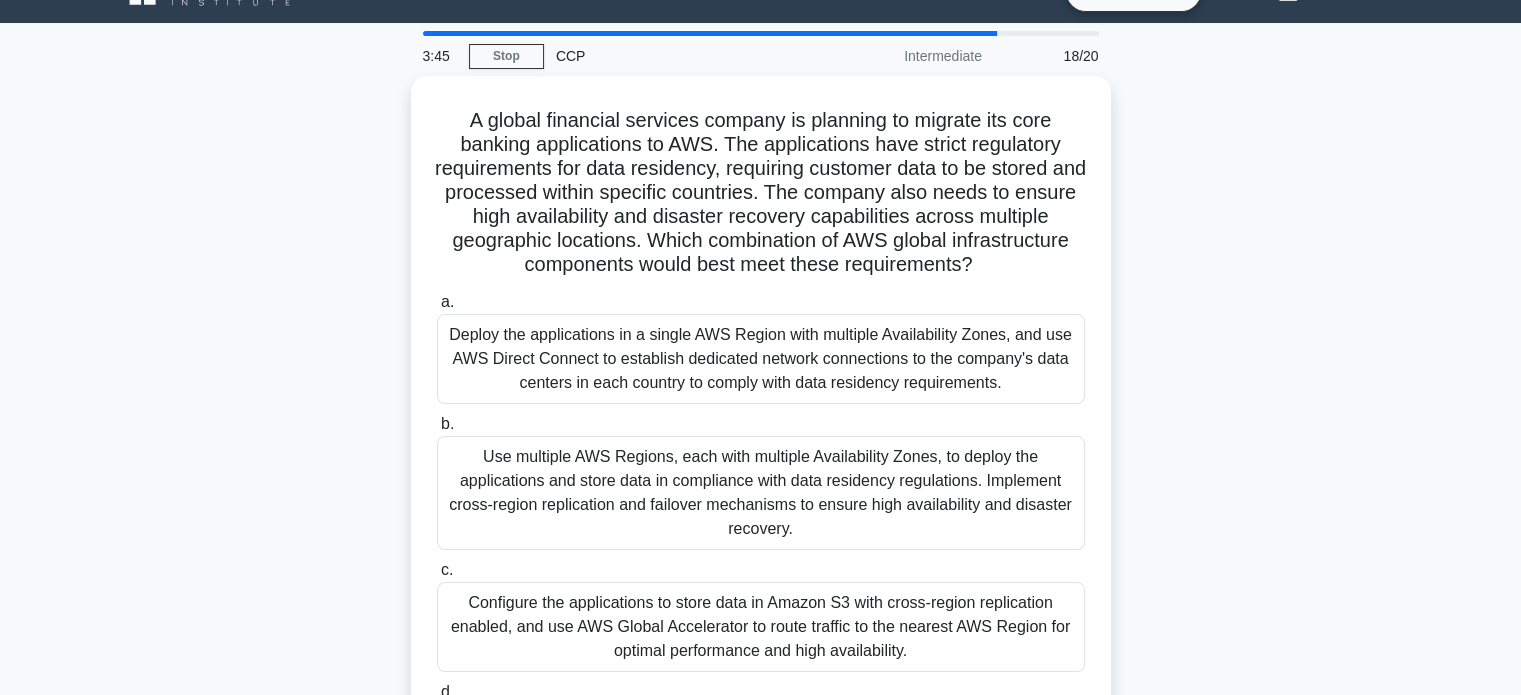 scroll, scrollTop: 0, scrollLeft: 0, axis: both 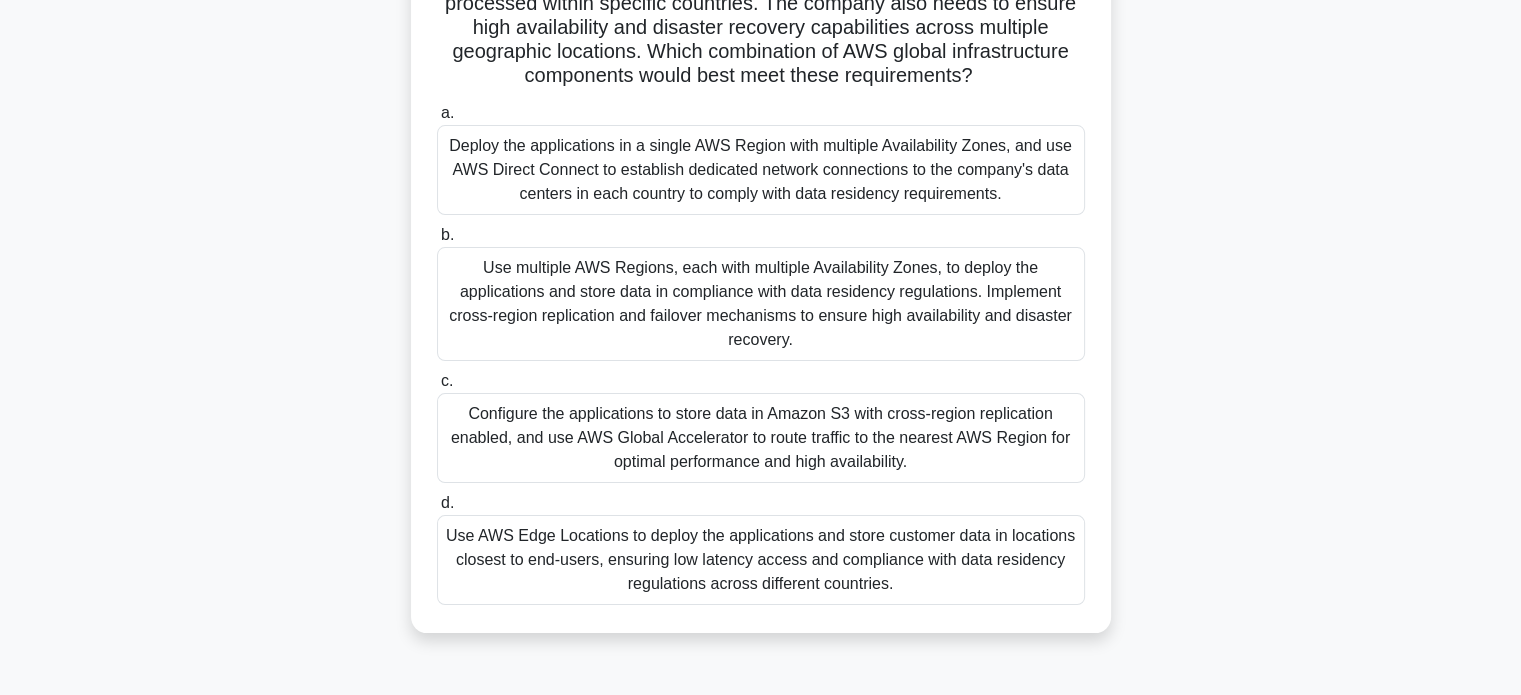 click on "Use multiple AWS Regions, each with multiple Availability Zones, to deploy the applications and store data in compliance with data residency regulations. Implement cross-region replication and failover mechanisms to ensure high availability and disaster recovery." at bounding box center (761, 304) 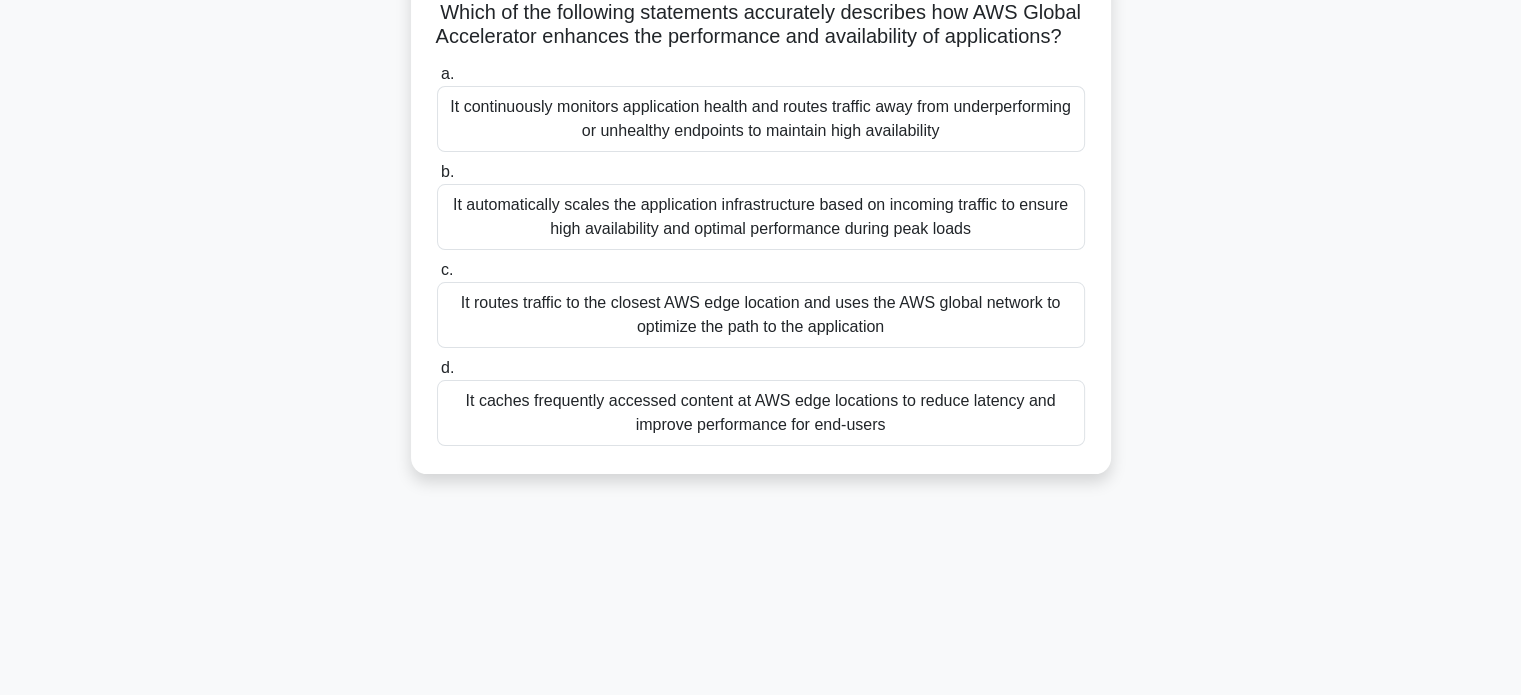 scroll, scrollTop: 0, scrollLeft: 0, axis: both 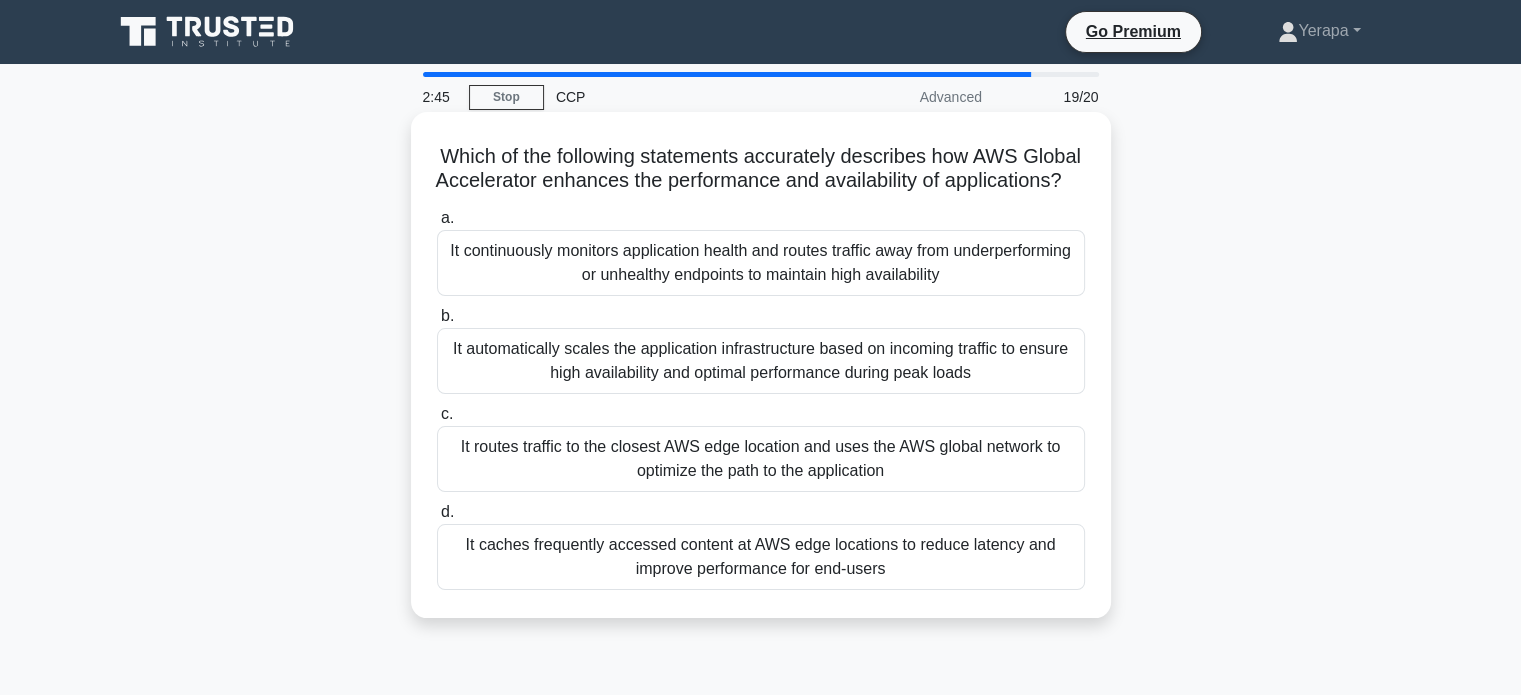 click on "It routes traffic to the closest AWS edge location and uses the AWS global network to optimize the path to the application" at bounding box center (761, 459) 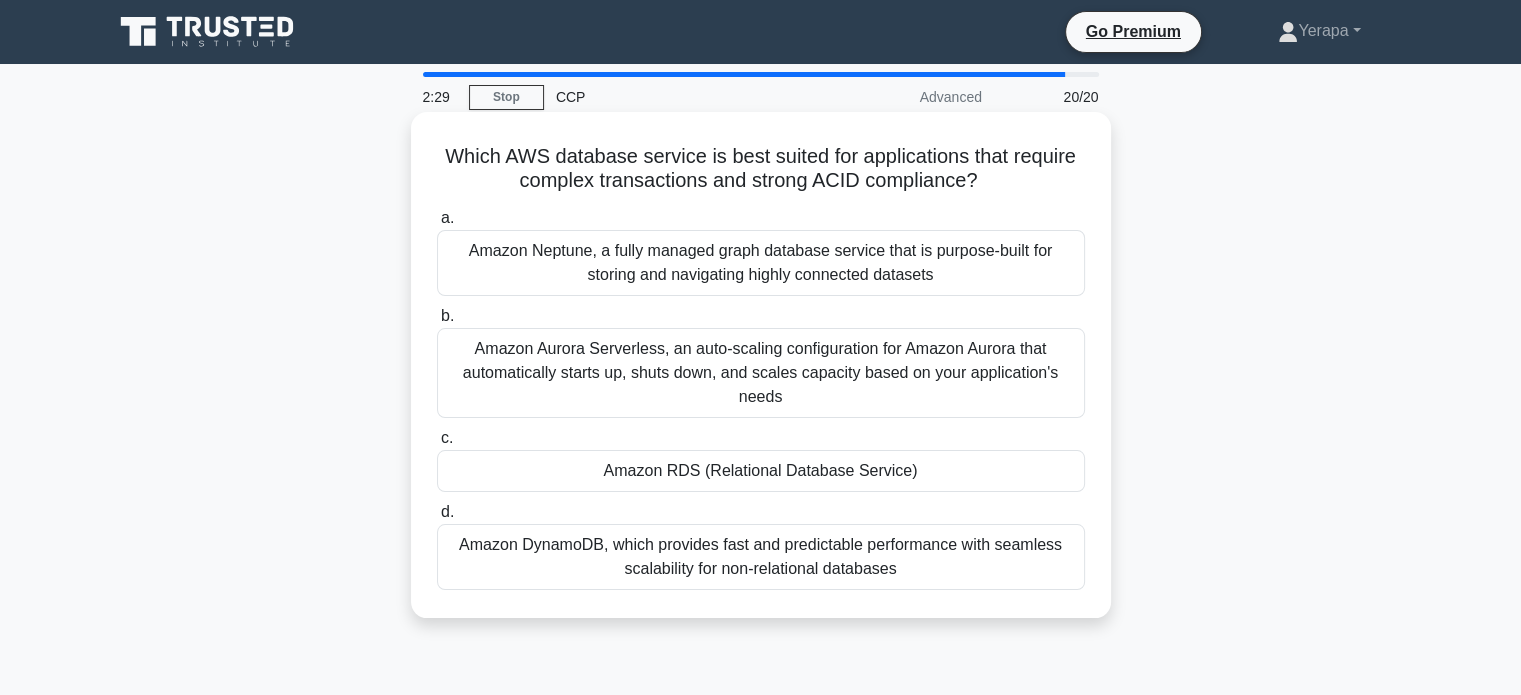 click on "Amazon Aurora Serverless, an auto-scaling configuration for Amazon Aurora that automatically starts up, shuts down, and scales capacity based on your application's needs" at bounding box center (761, 373) 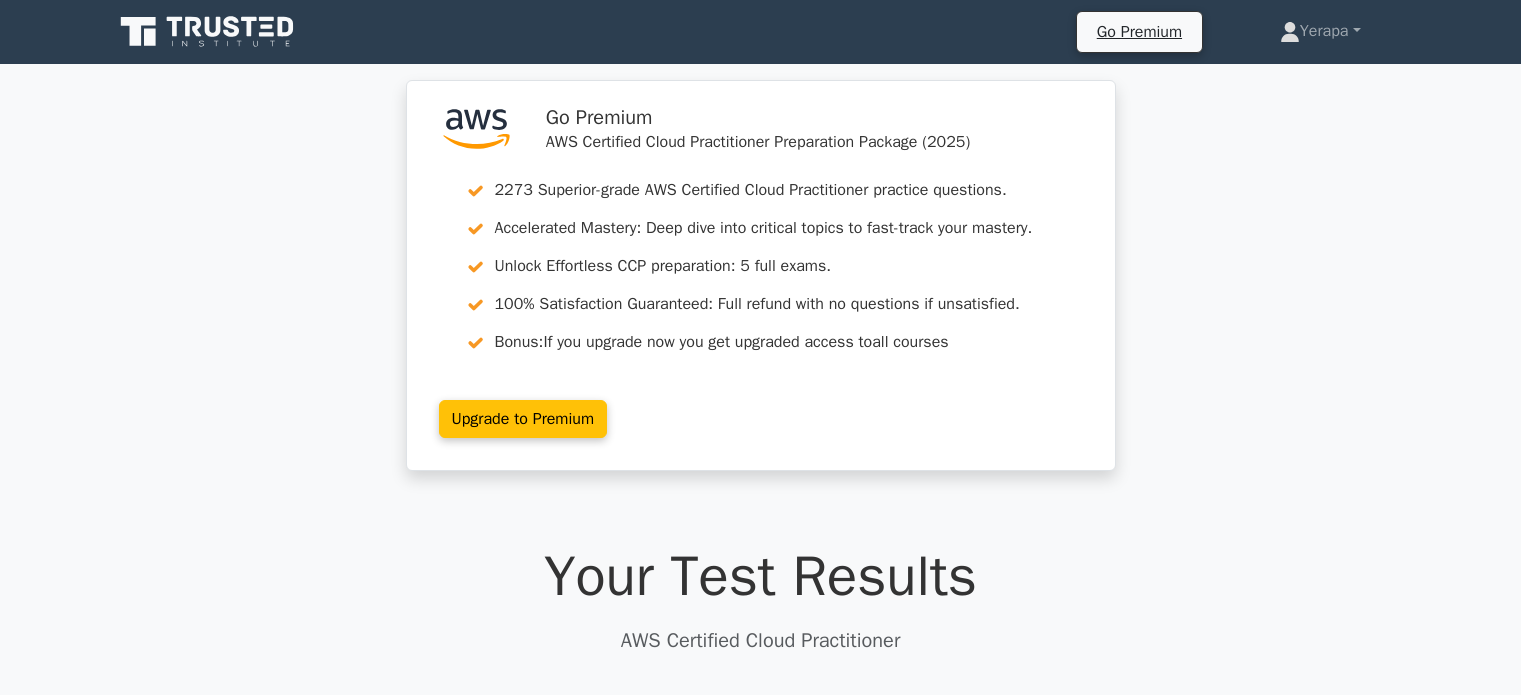 scroll, scrollTop: 0, scrollLeft: 0, axis: both 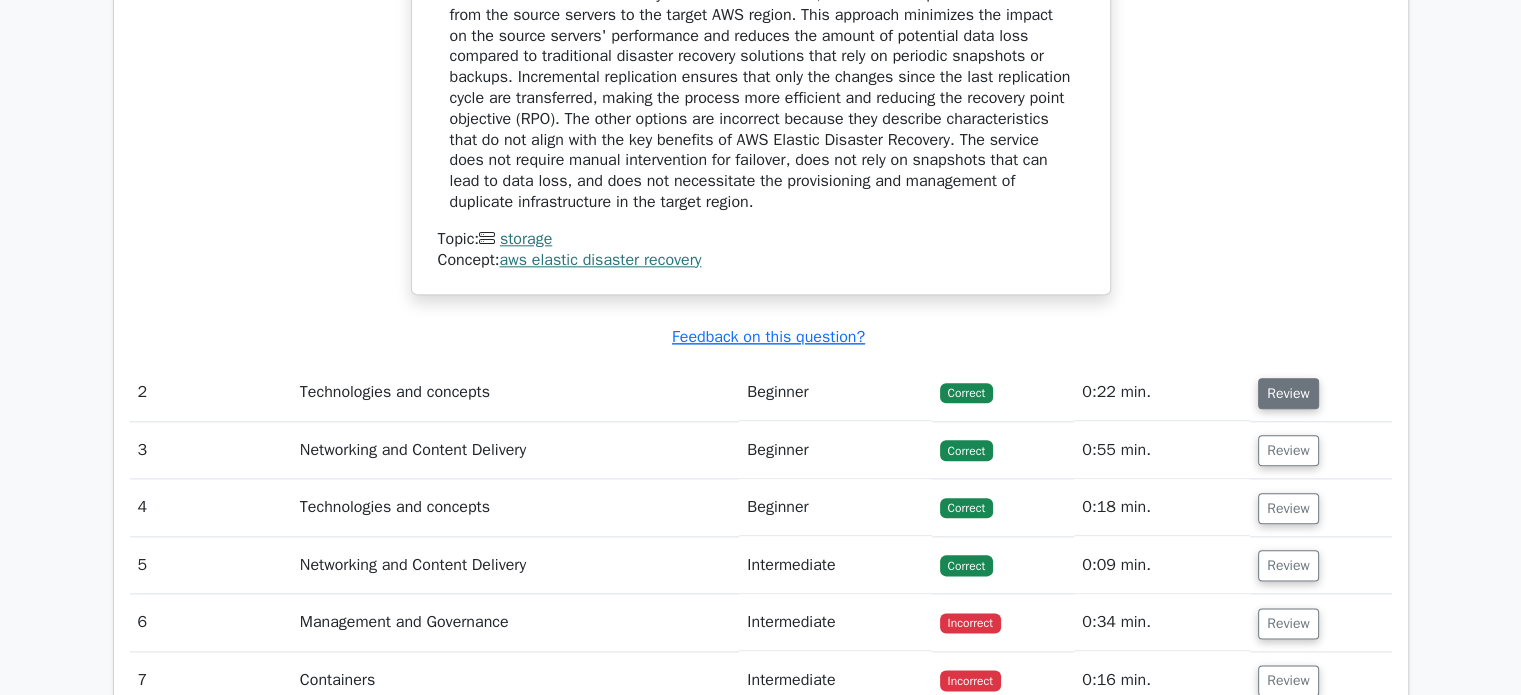 click on "Review" at bounding box center [1288, 393] 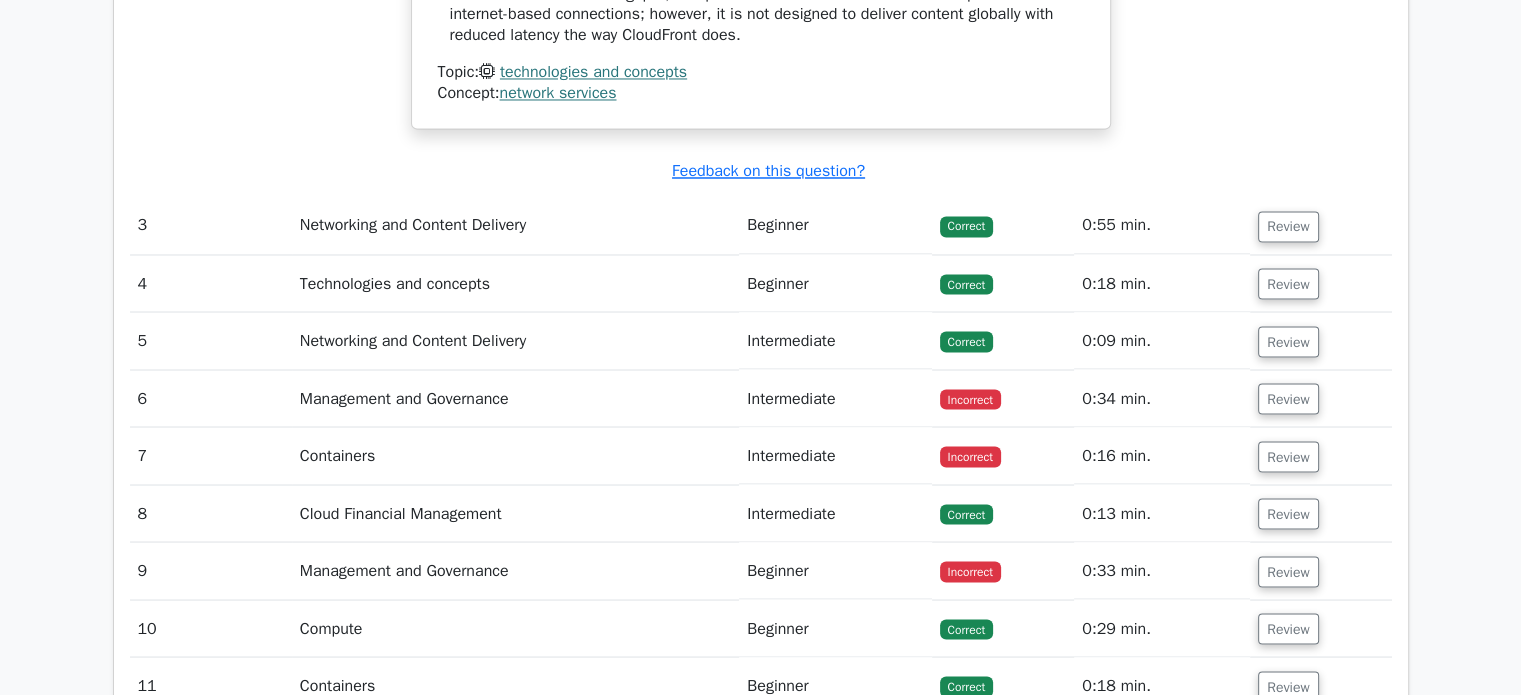 scroll, scrollTop: 3538, scrollLeft: 0, axis: vertical 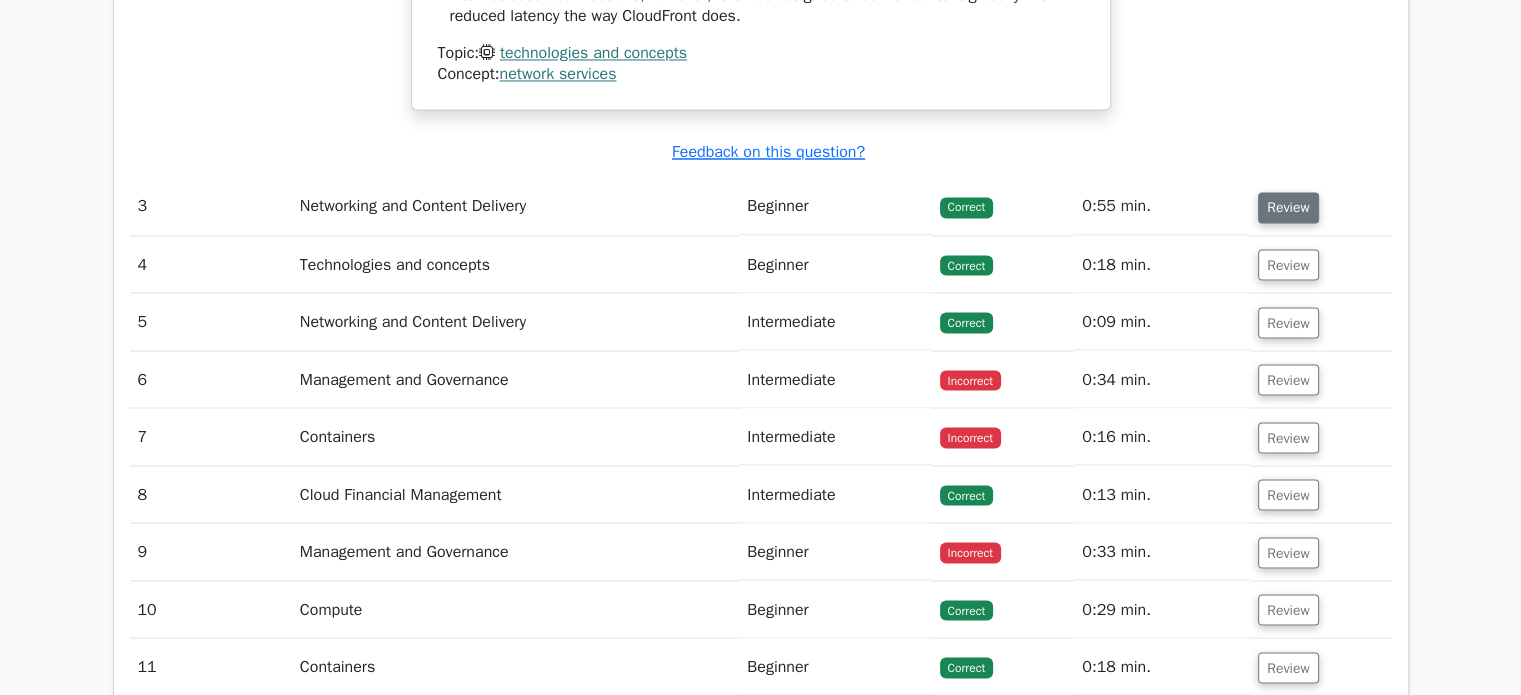 click on "Review" at bounding box center [1288, 207] 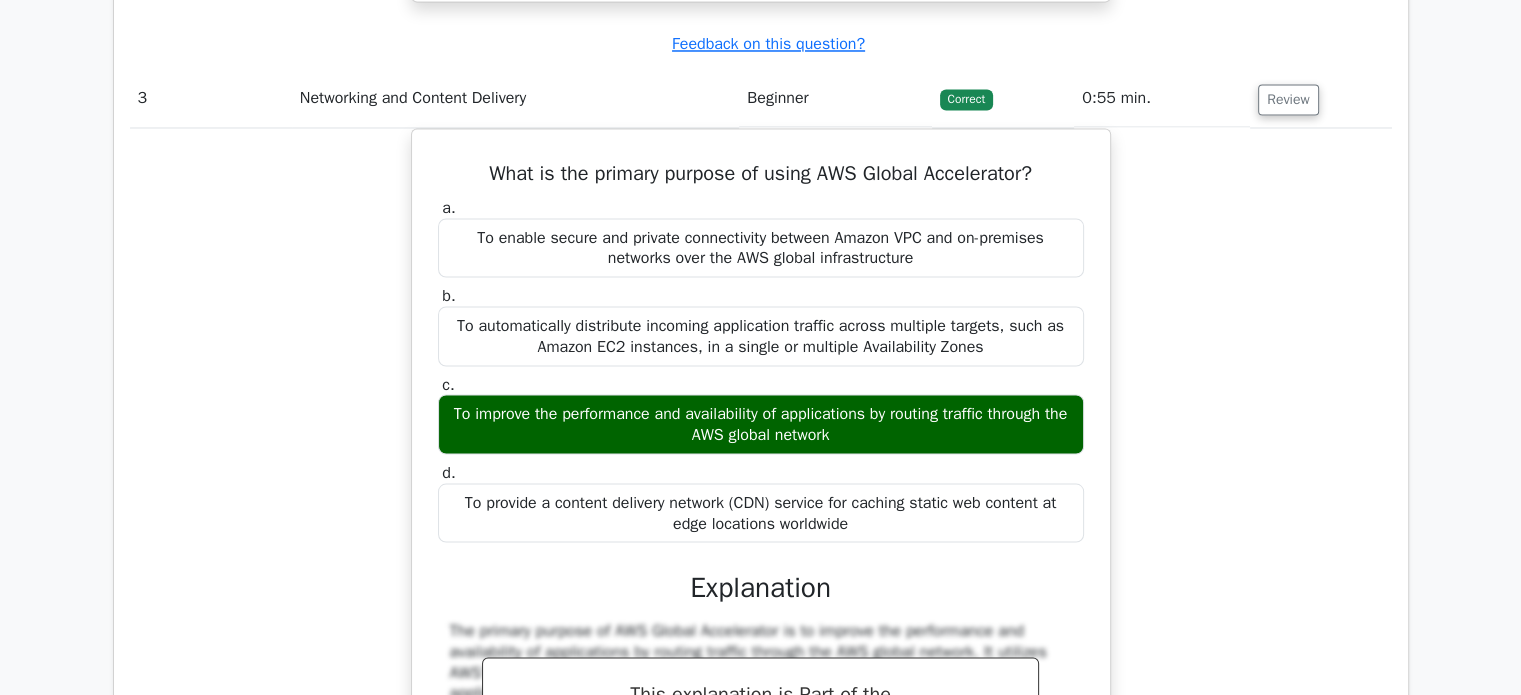 scroll, scrollTop: 3667, scrollLeft: 0, axis: vertical 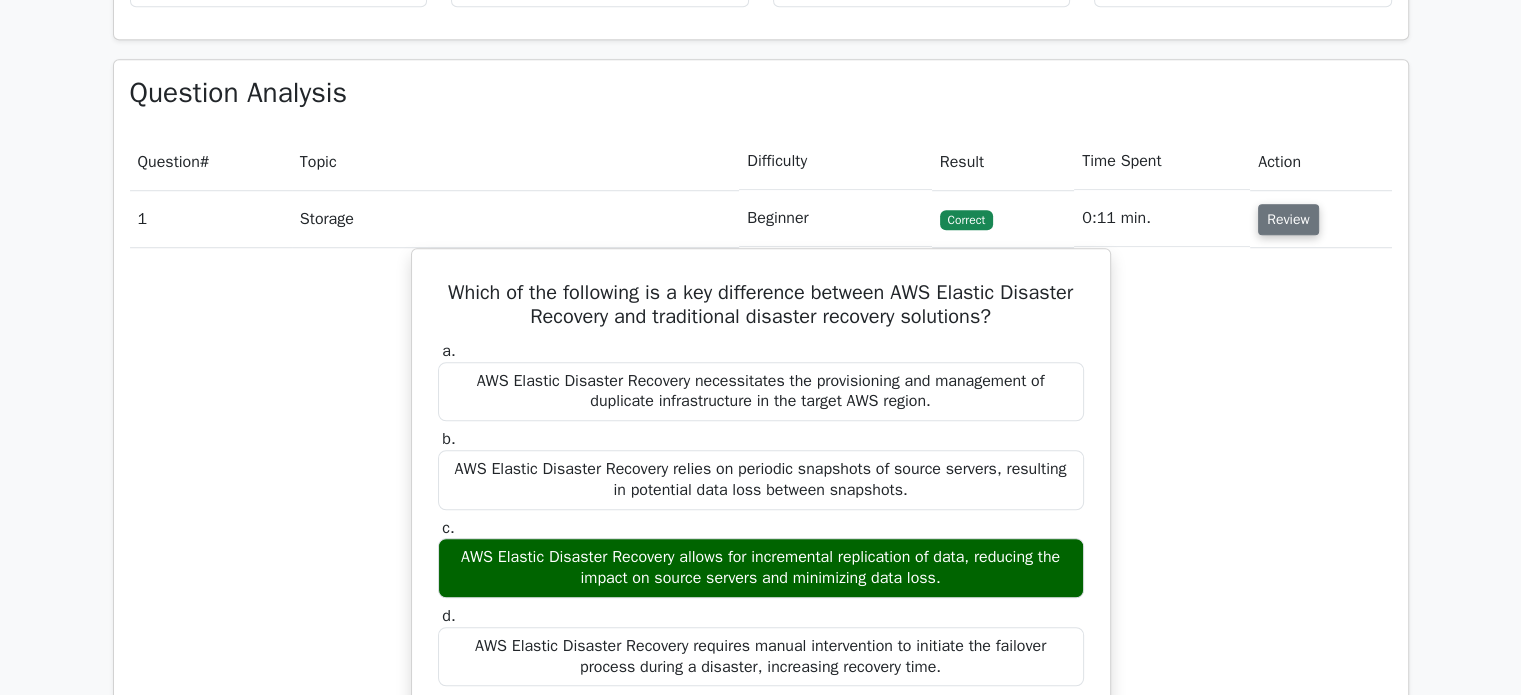 click on "Review" at bounding box center (1288, 219) 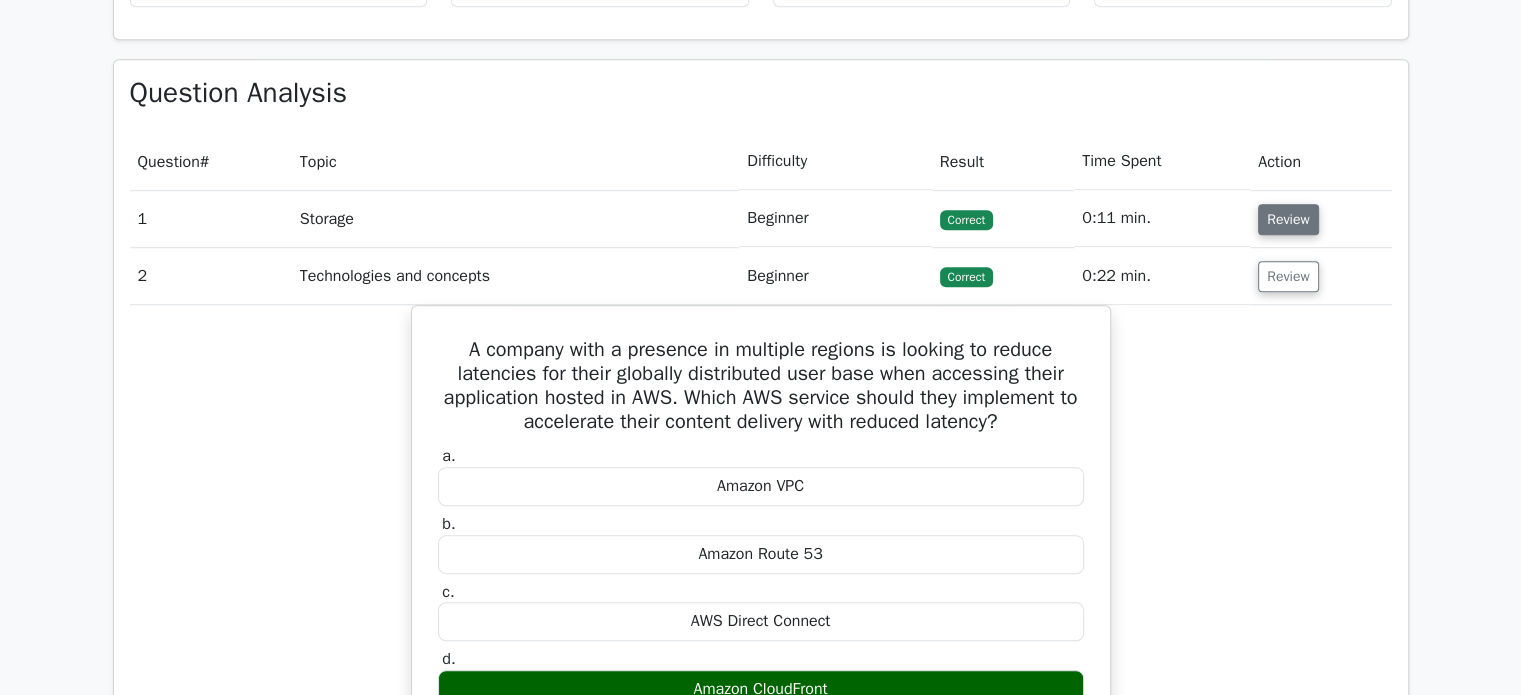 click on "Review" at bounding box center (1288, 219) 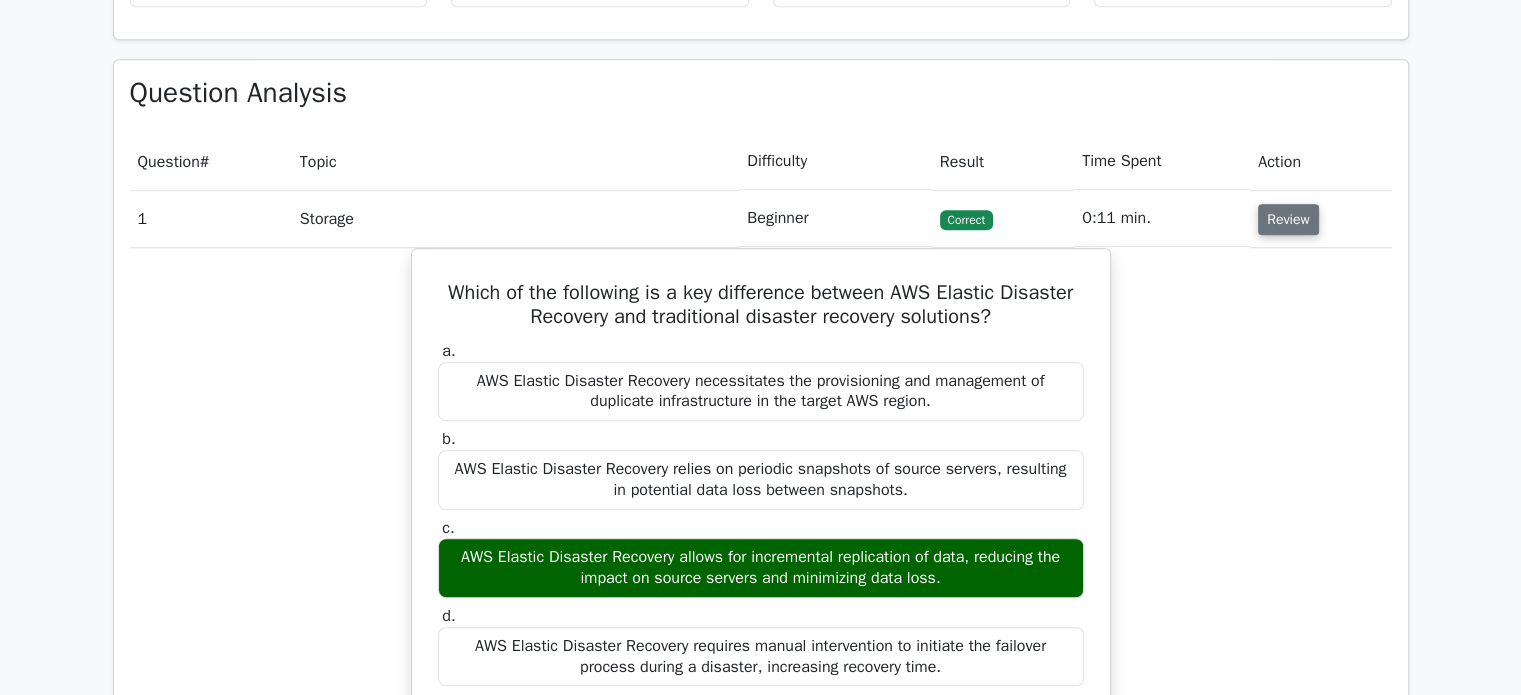 click on "Review" at bounding box center [1288, 219] 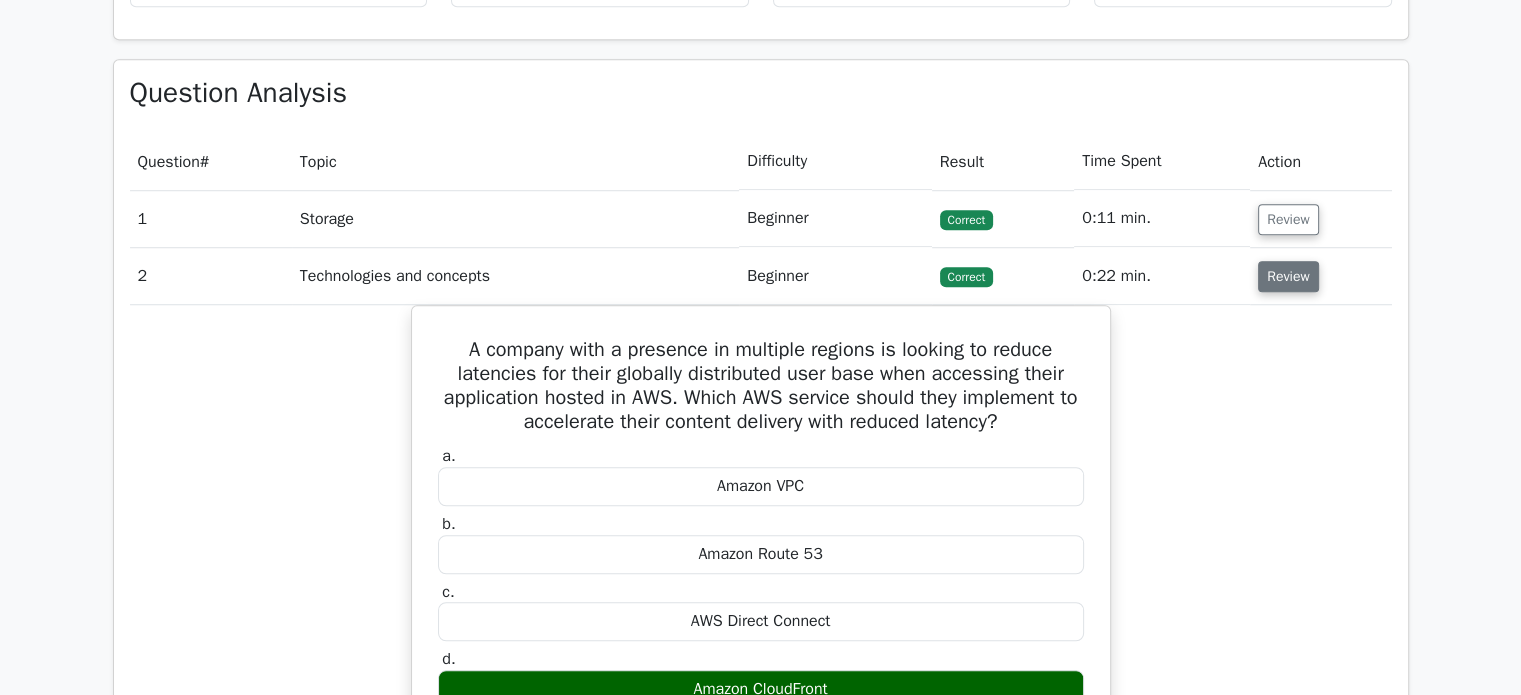 click on "Review" at bounding box center [1288, 276] 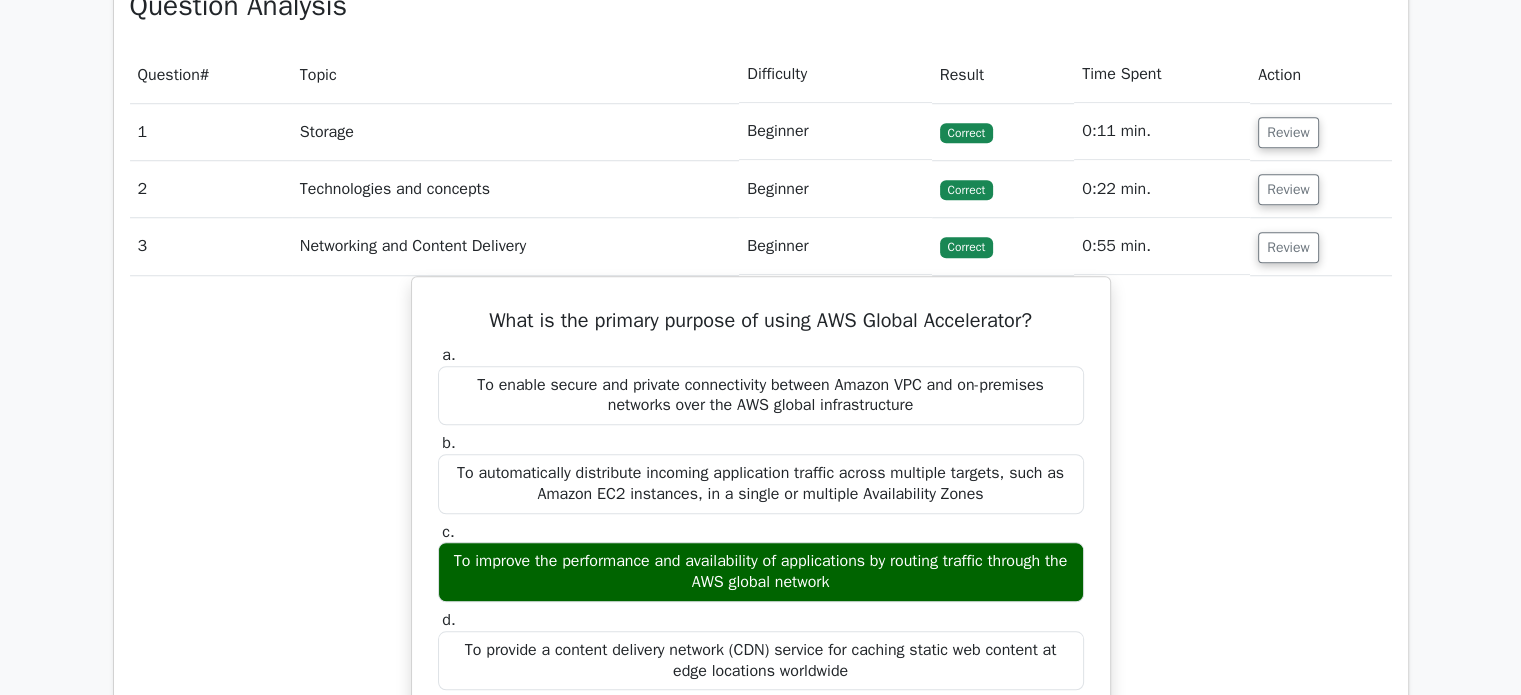 scroll, scrollTop: 1628, scrollLeft: 0, axis: vertical 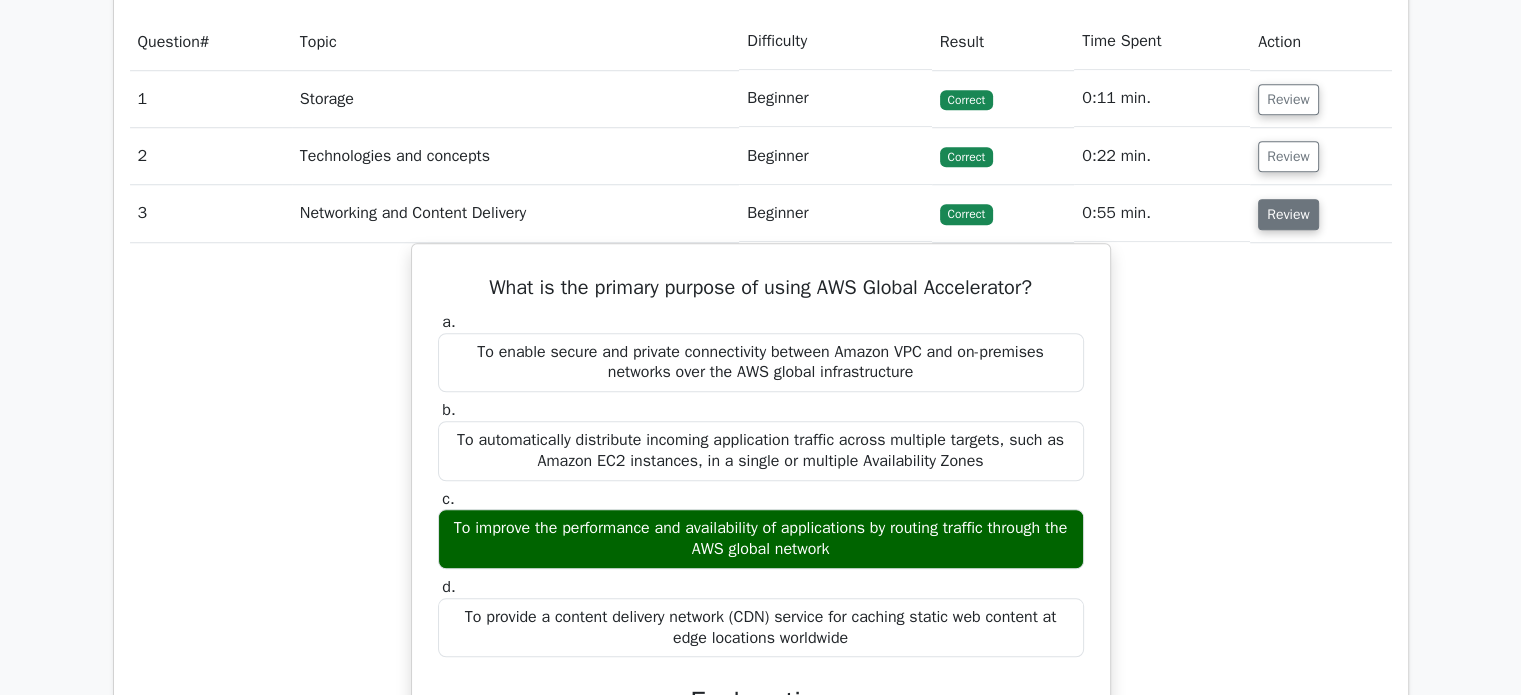 click on "Review" at bounding box center (1288, 214) 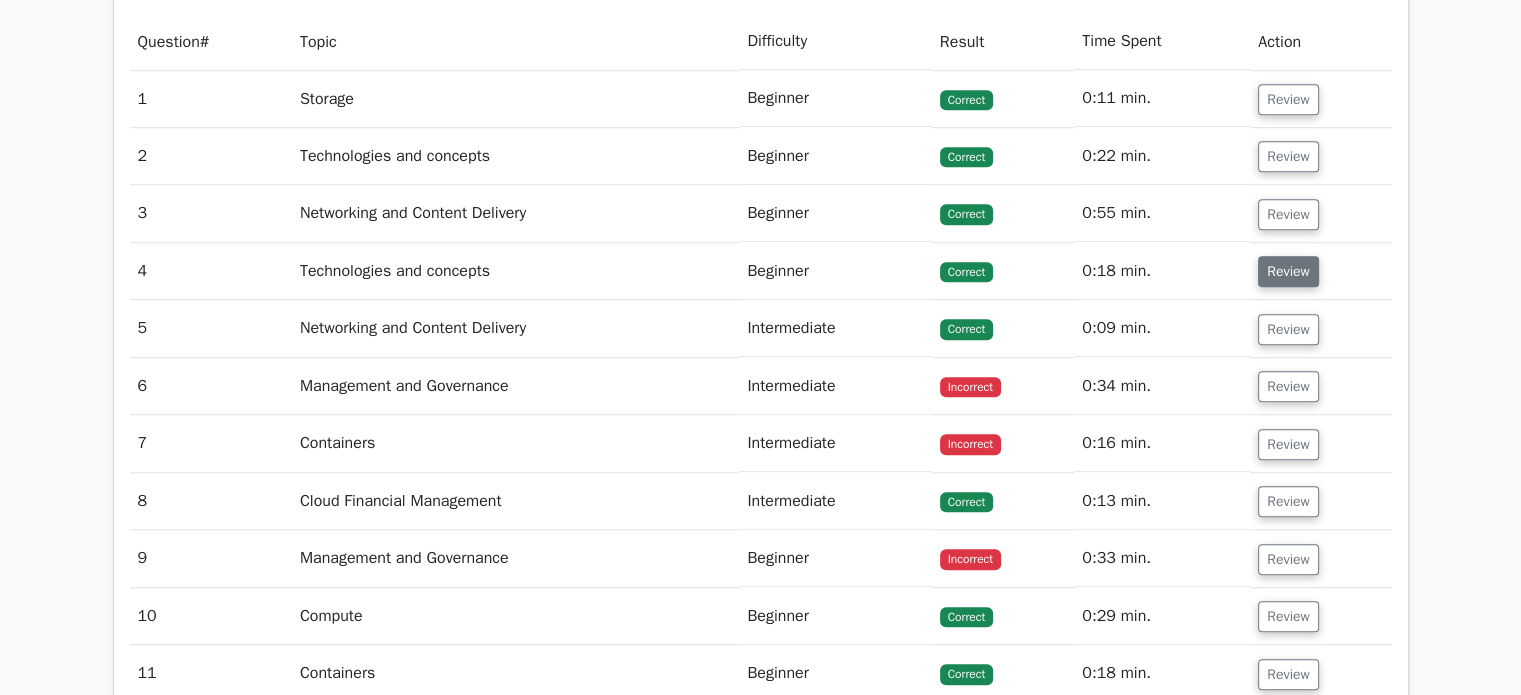 click on "Review" at bounding box center (1288, 271) 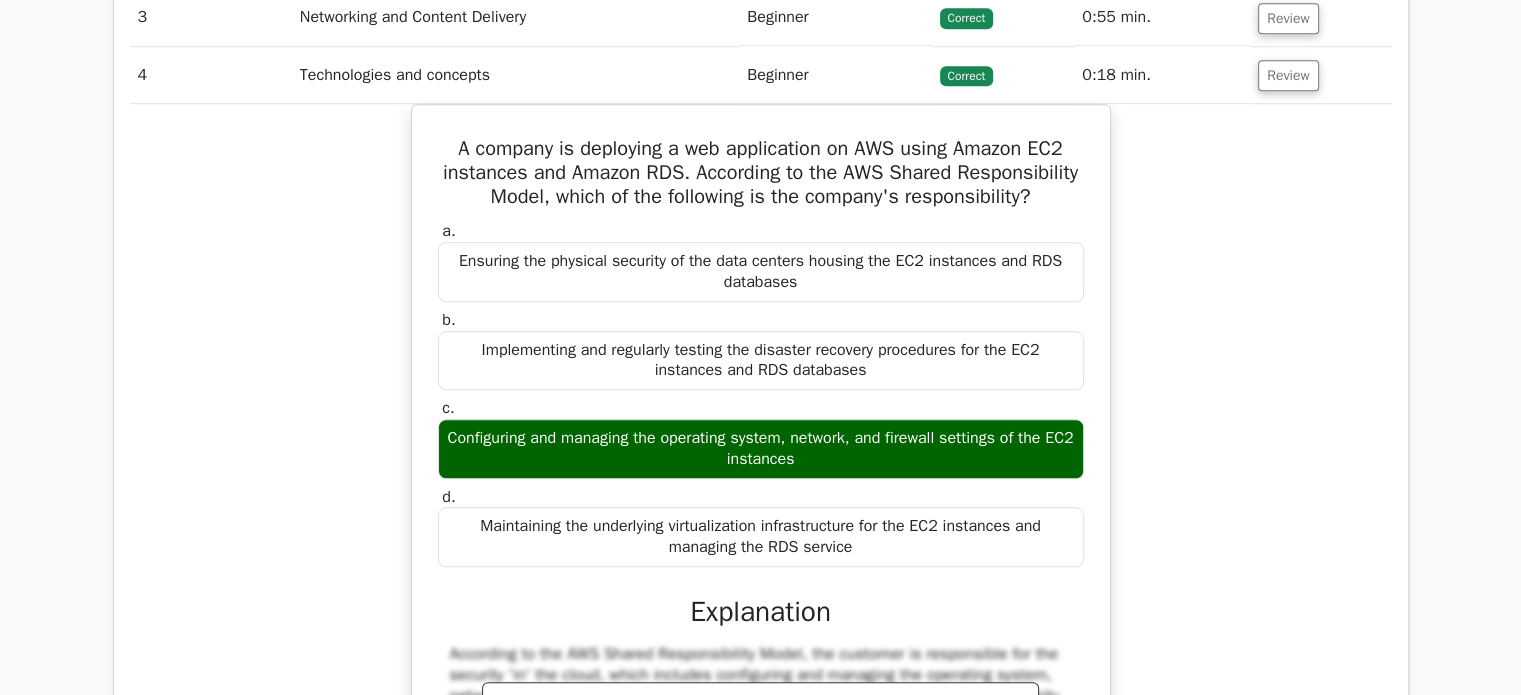 scroll, scrollTop: 1858, scrollLeft: 0, axis: vertical 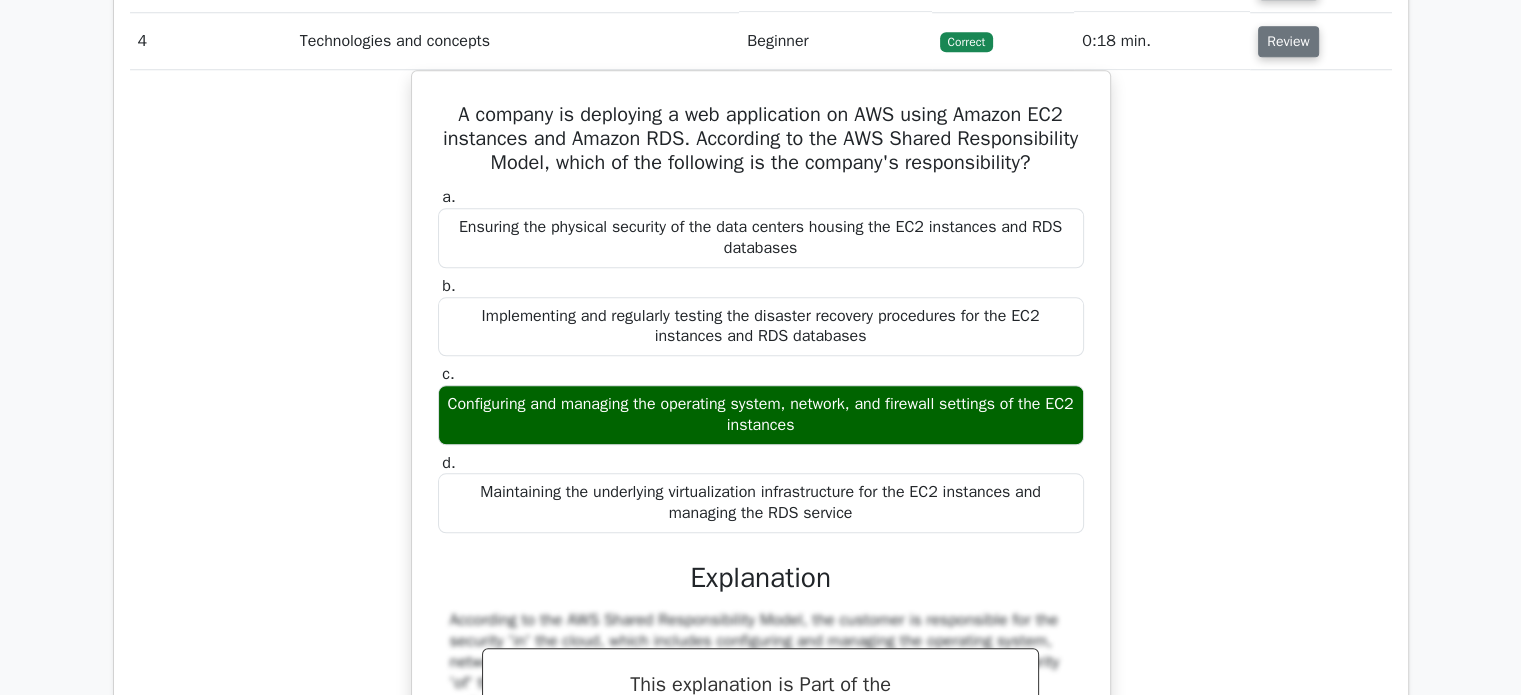 click on "Review" at bounding box center (1288, 41) 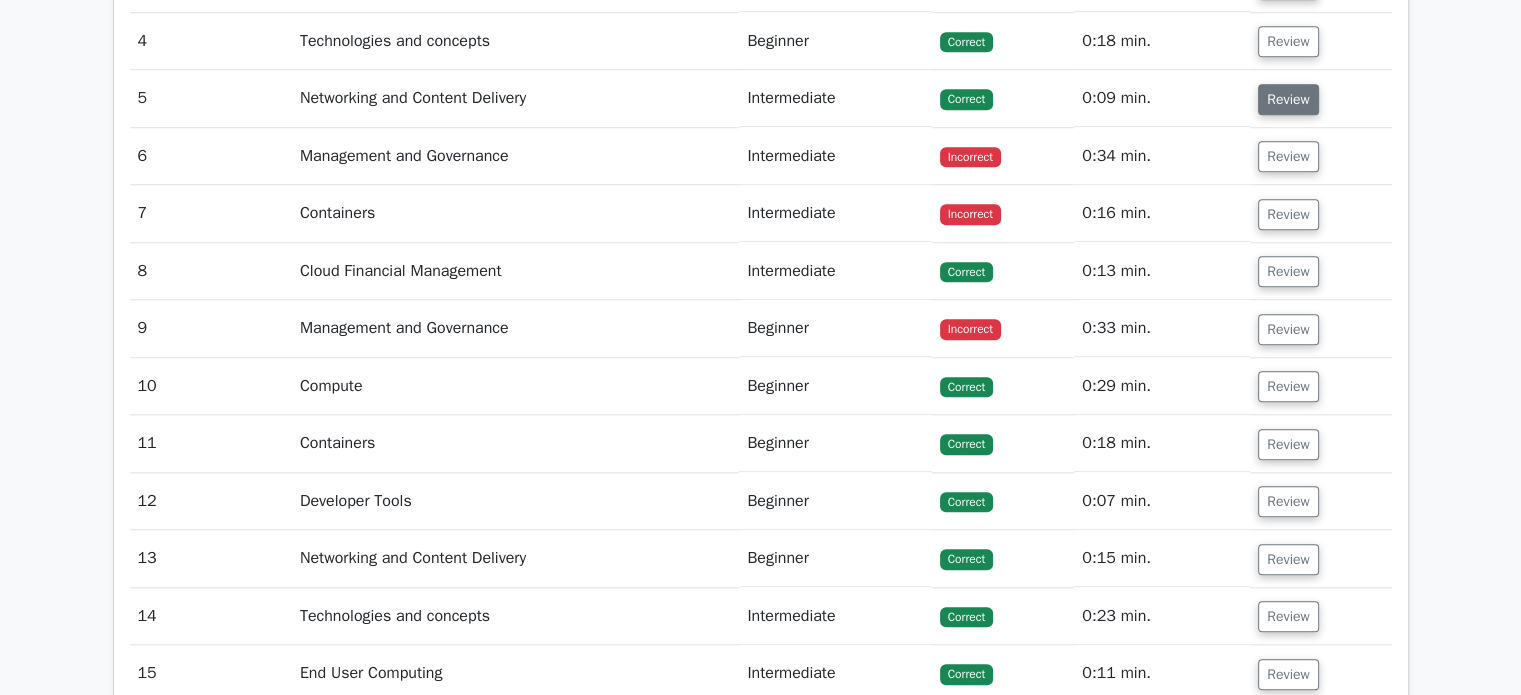 click on "Review" at bounding box center [1288, 99] 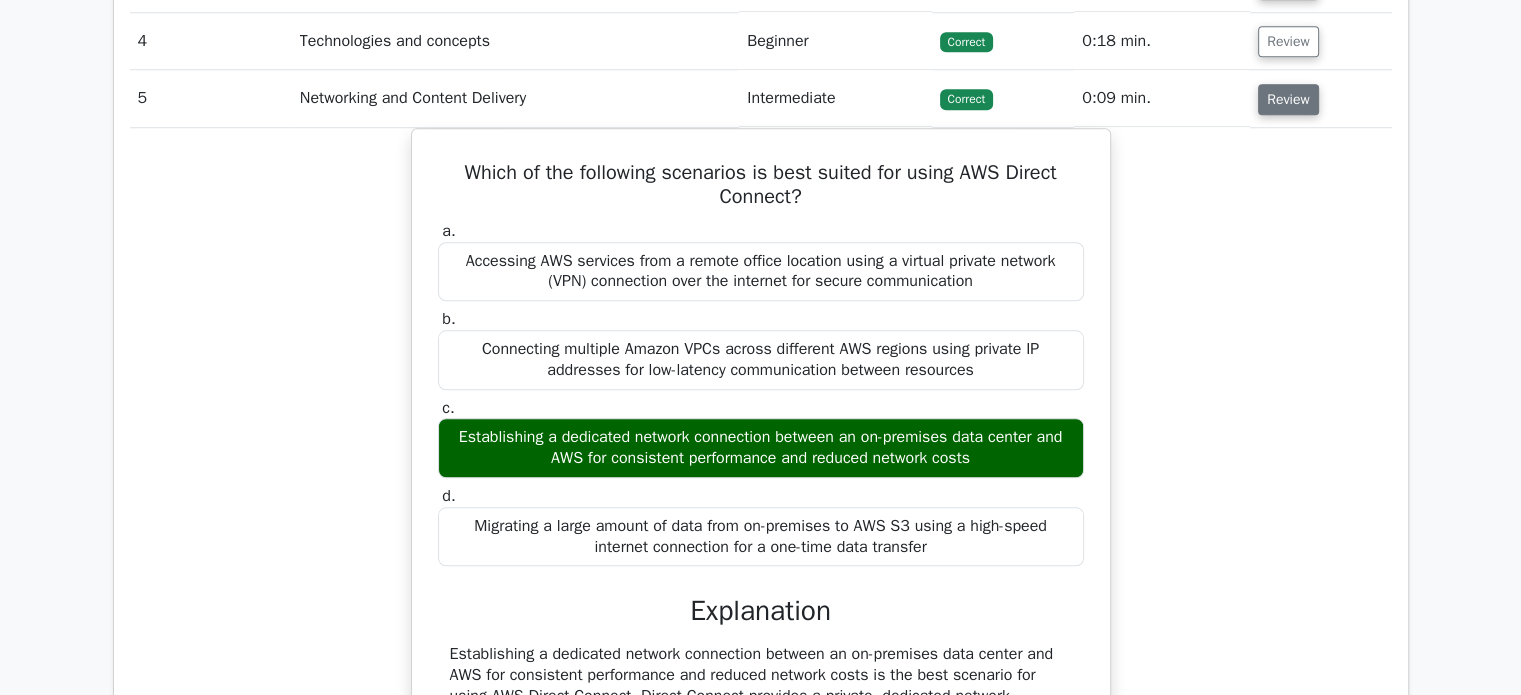 click on "Review" at bounding box center (1288, 99) 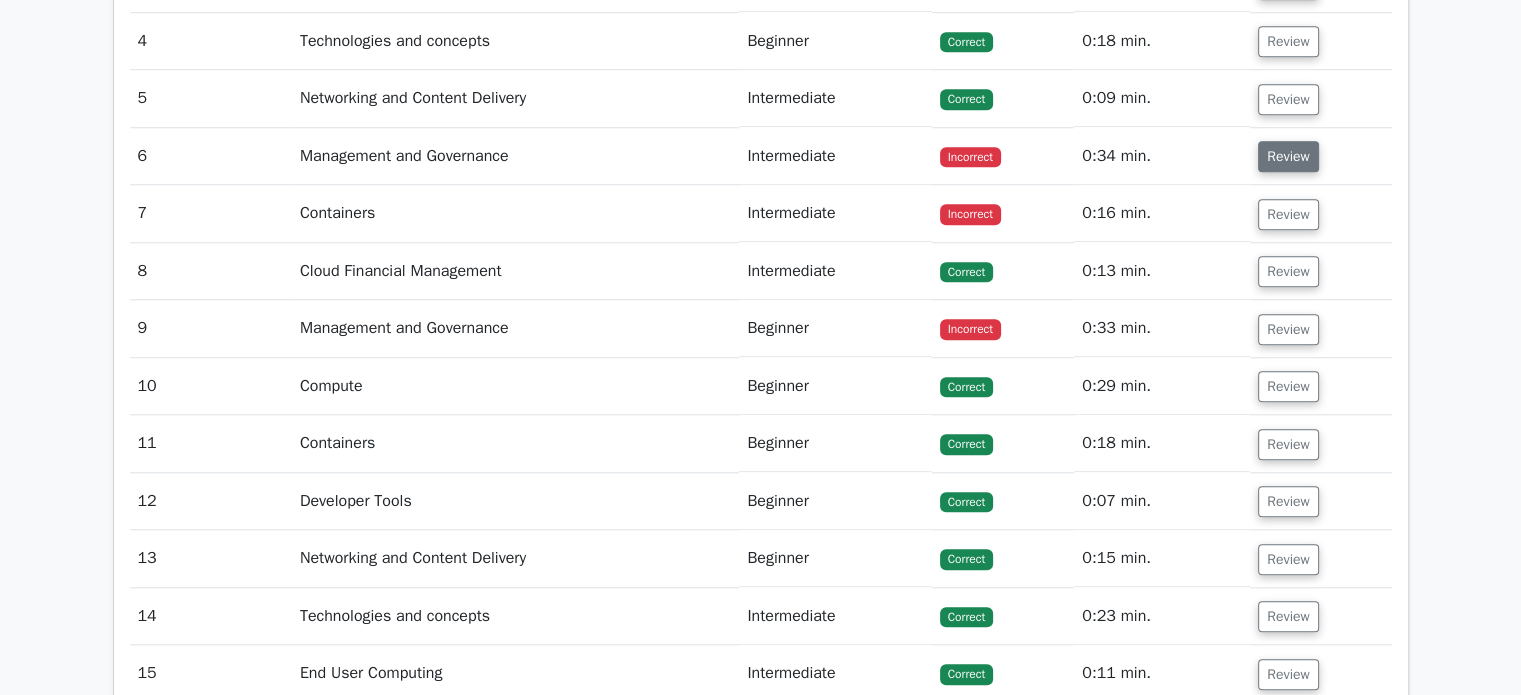click on "Review" at bounding box center [1288, 156] 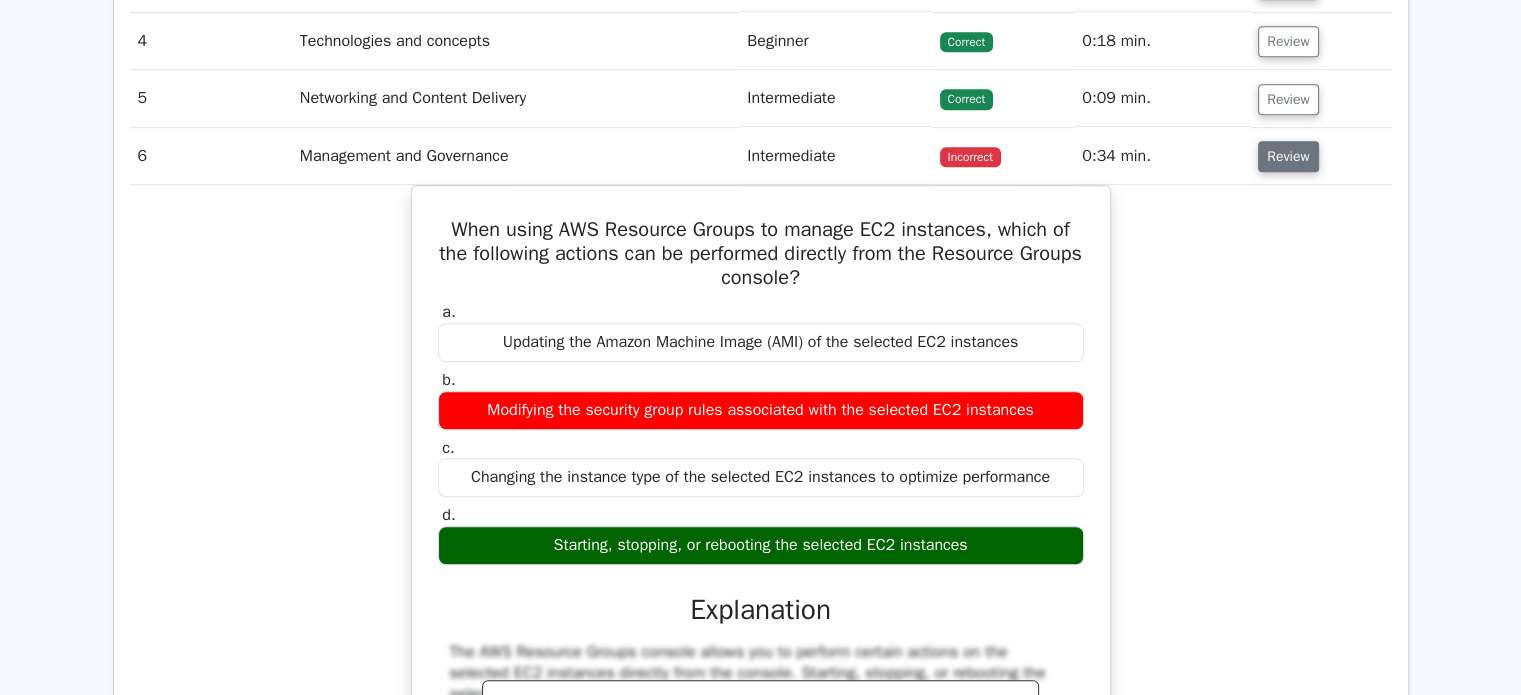 click on "Review" at bounding box center (1288, 156) 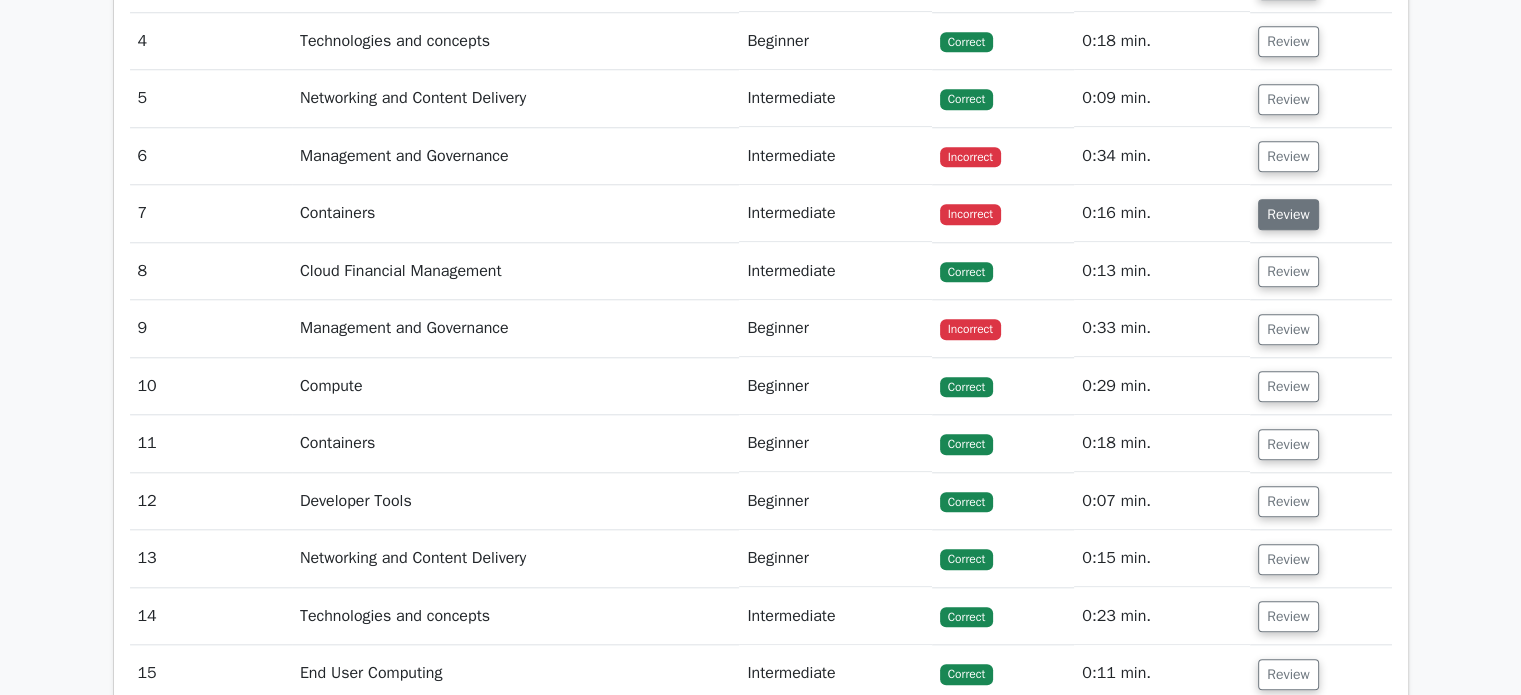click on "Review" at bounding box center (1288, 214) 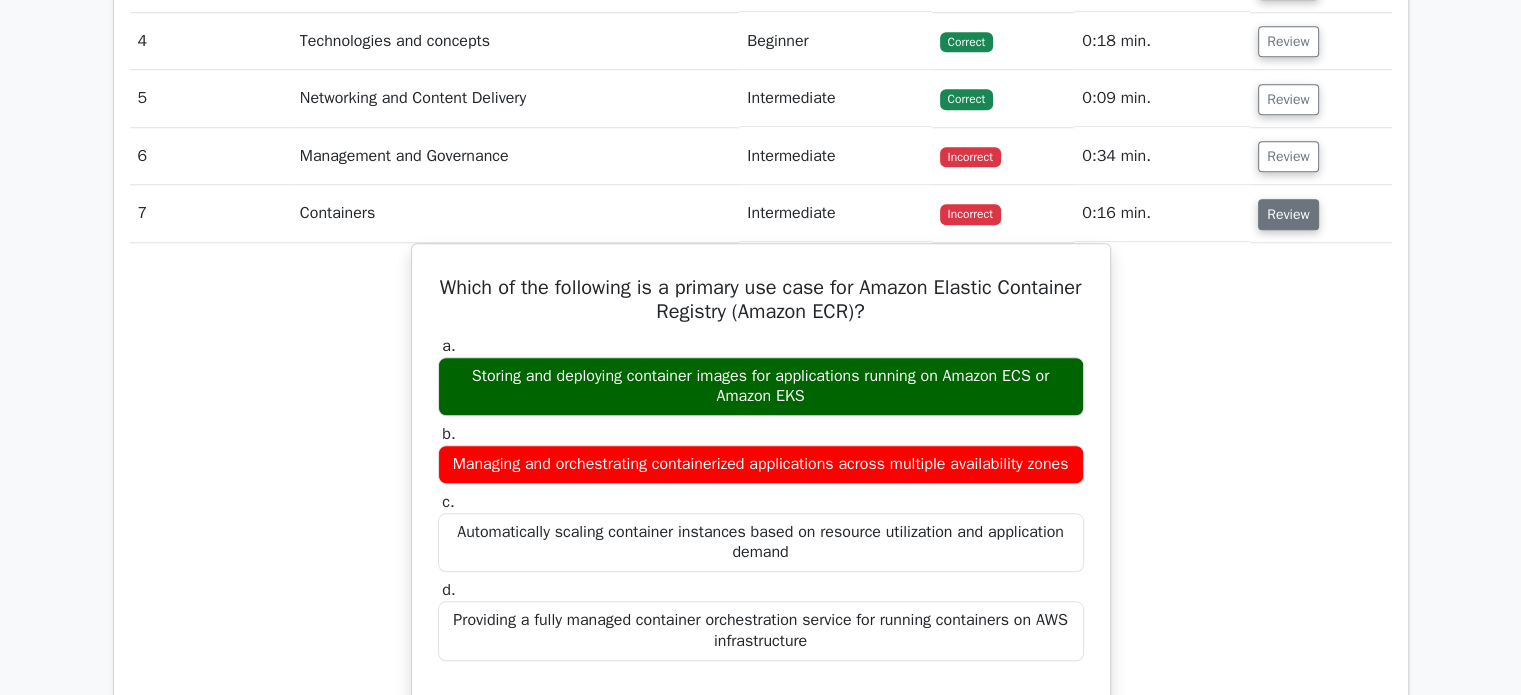 click on "Review" at bounding box center (1288, 214) 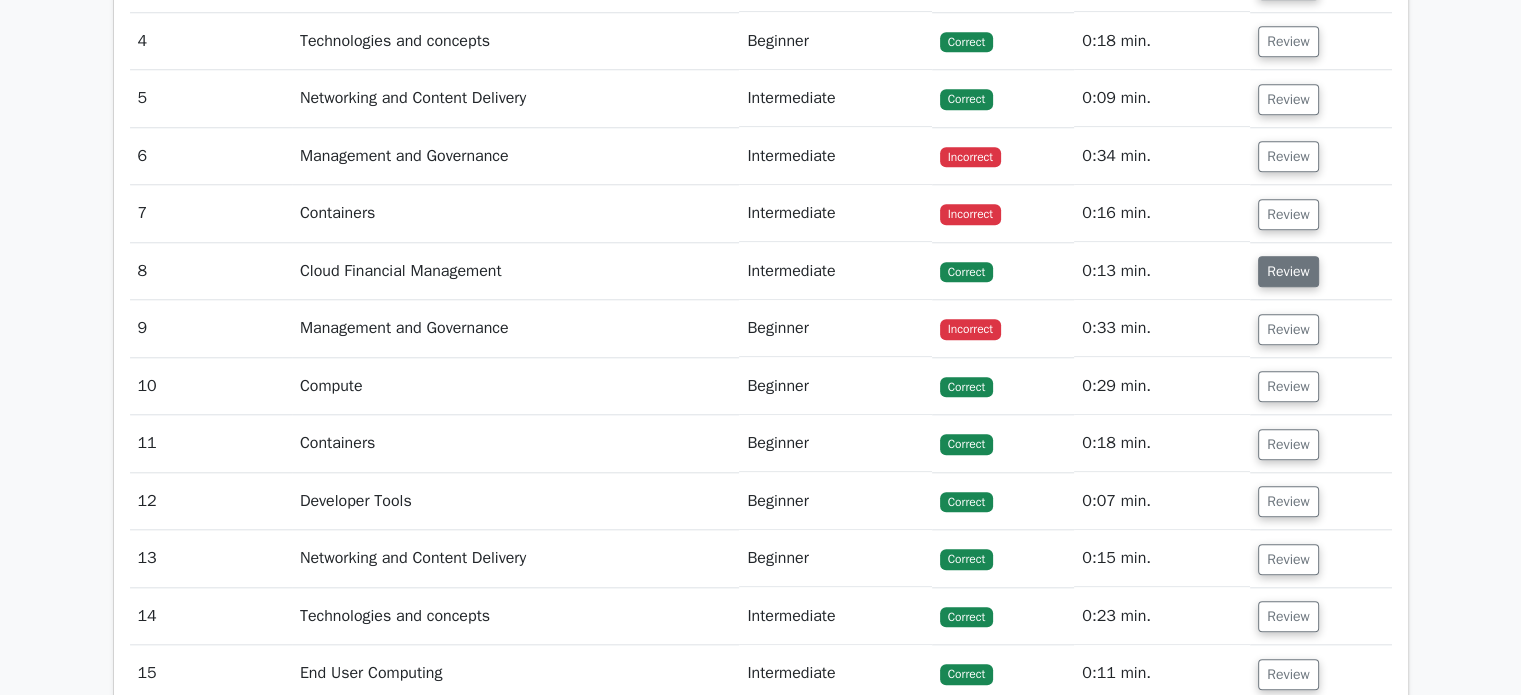 click on "Review" at bounding box center (1288, 271) 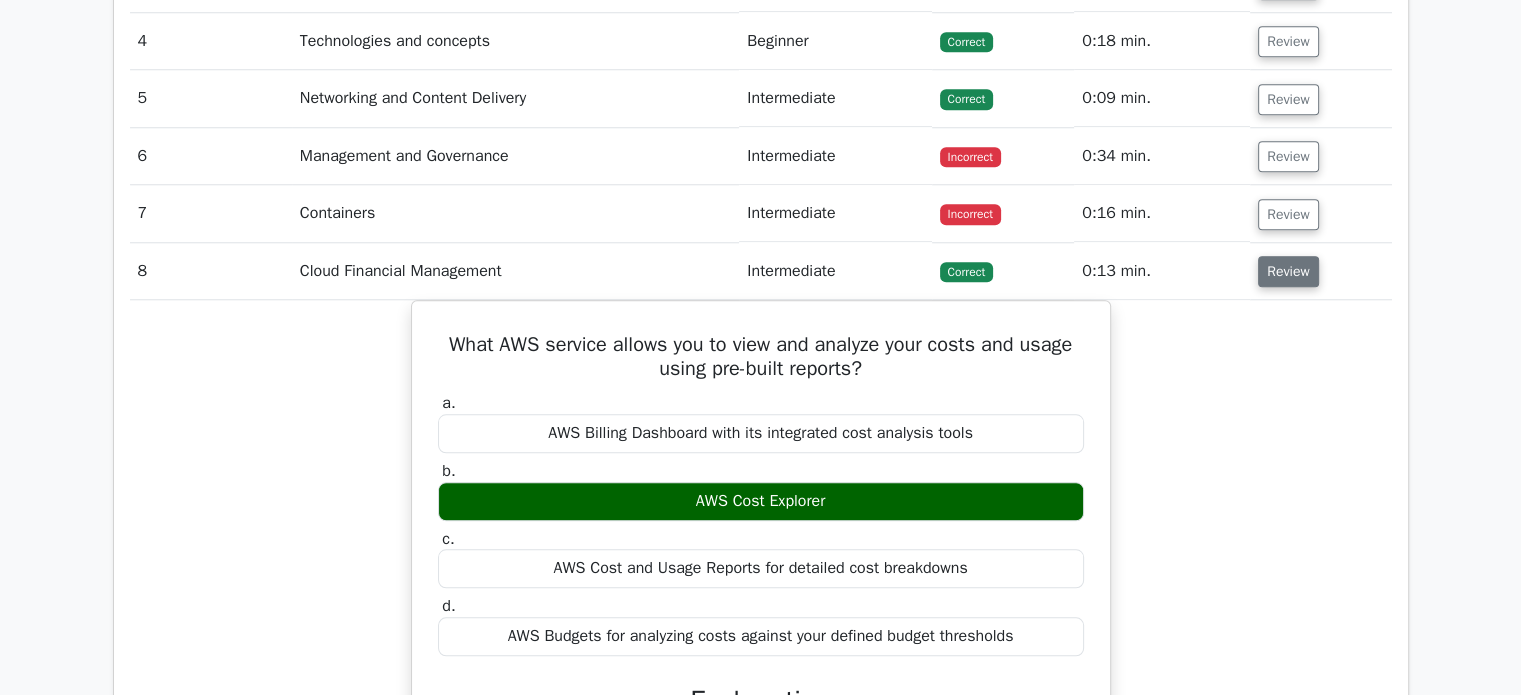 click on "Review" at bounding box center (1288, 271) 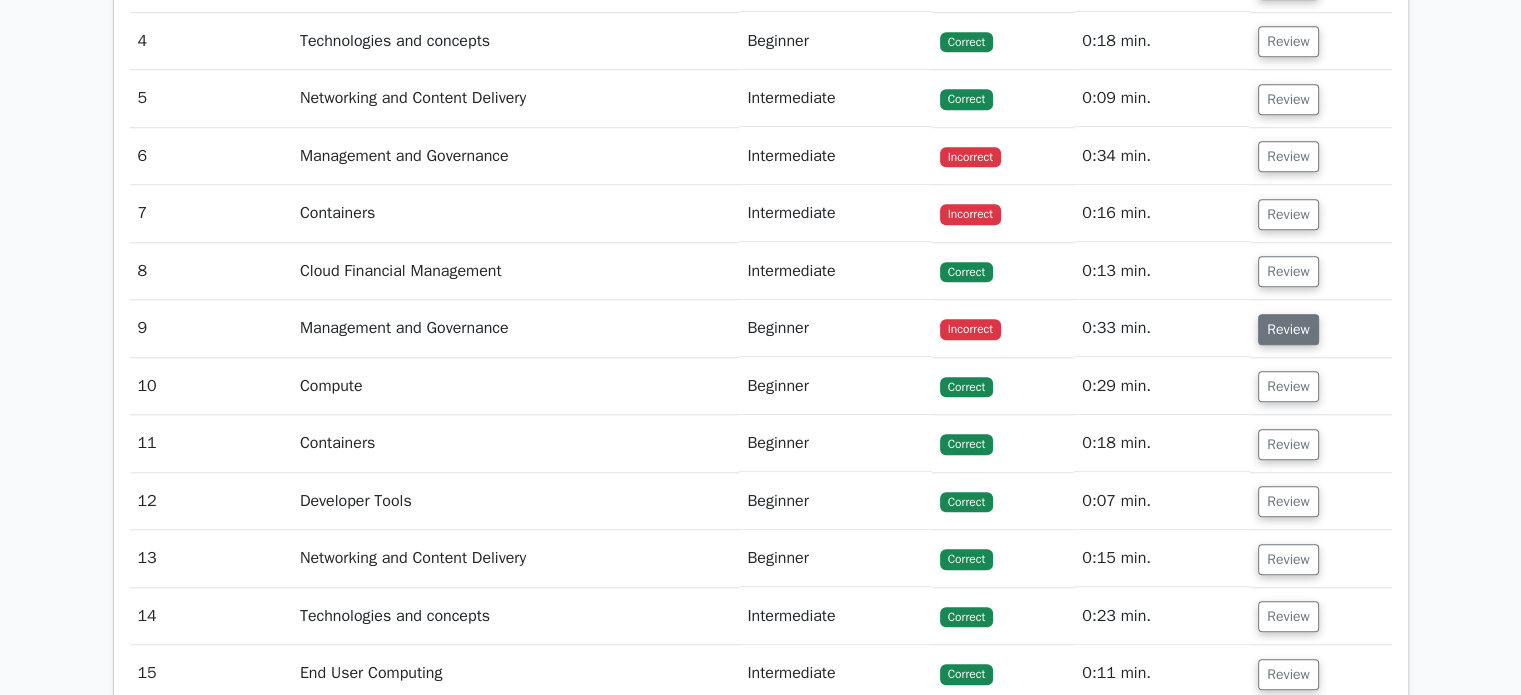 click on "Review" at bounding box center (1288, 329) 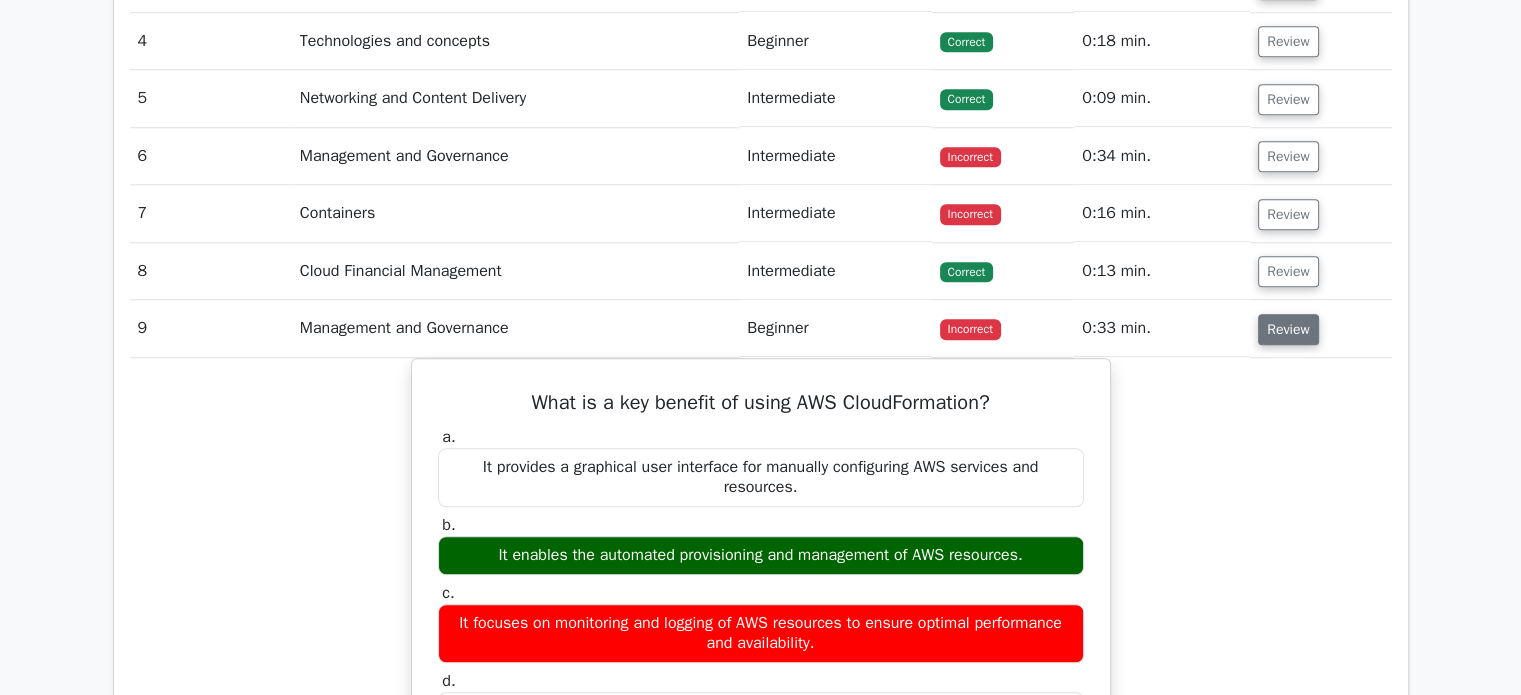 click on "Review" at bounding box center [1288, 329] 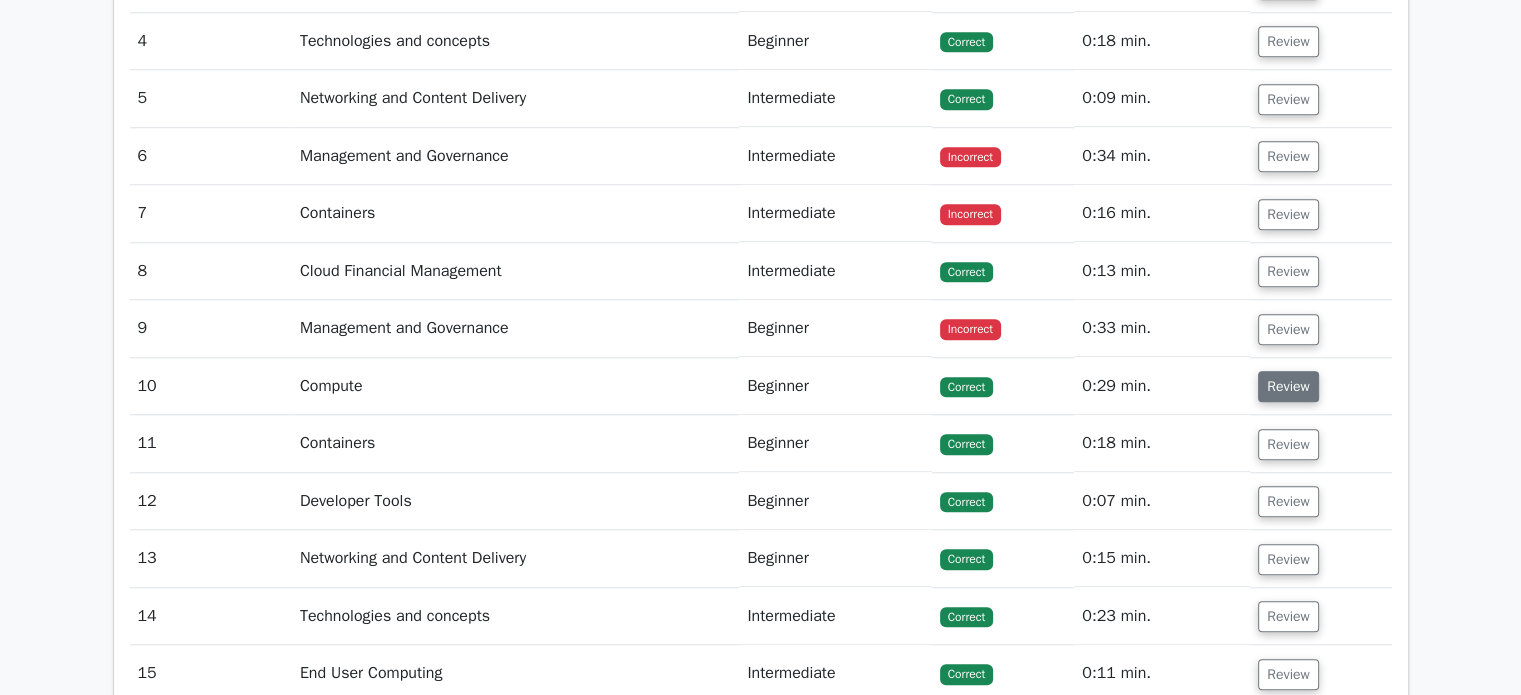 click on "Review" at bounding box center (1288, 386) 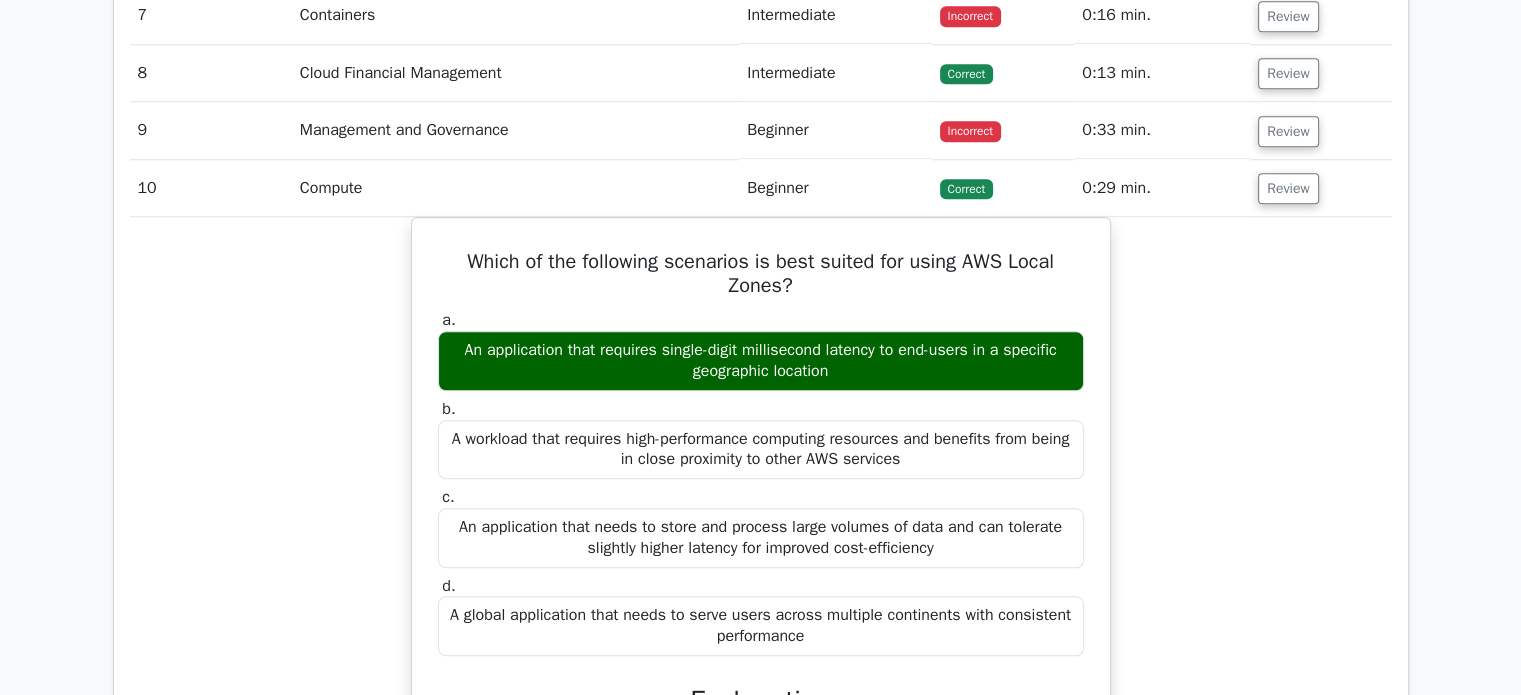 scroll, scrollTop: 2073, scrollLeft: 0, axis: vertical 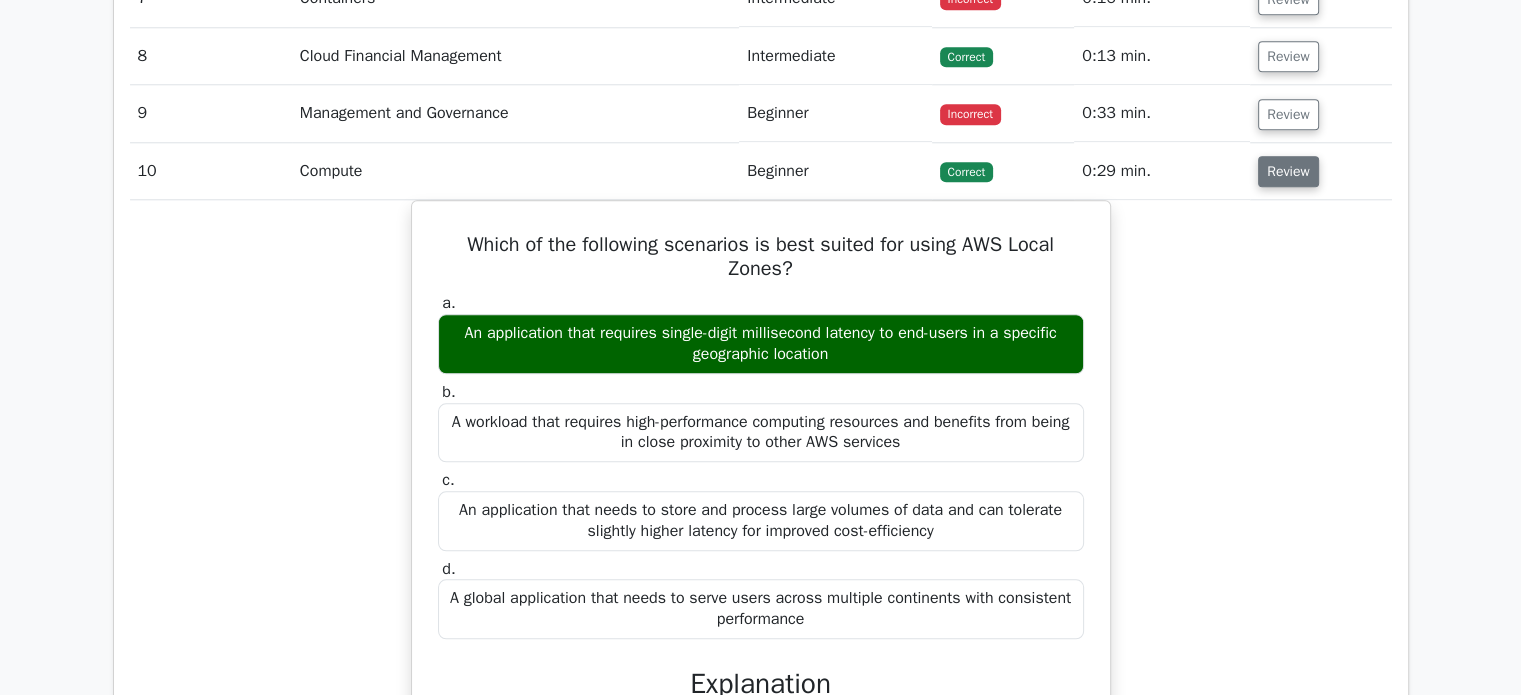 click on "Review" at bounding box center [1288, 171] 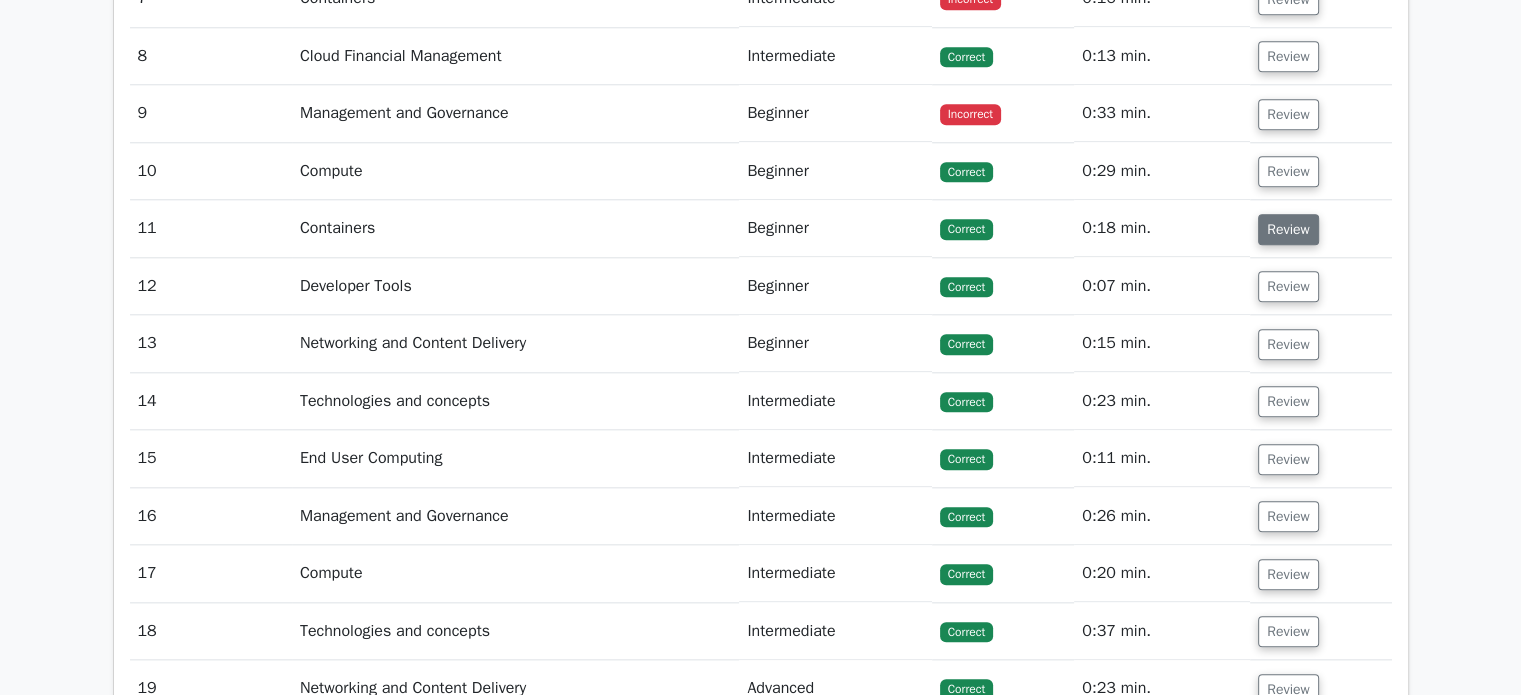 click on "Review" at bounding box center [1288, 229] 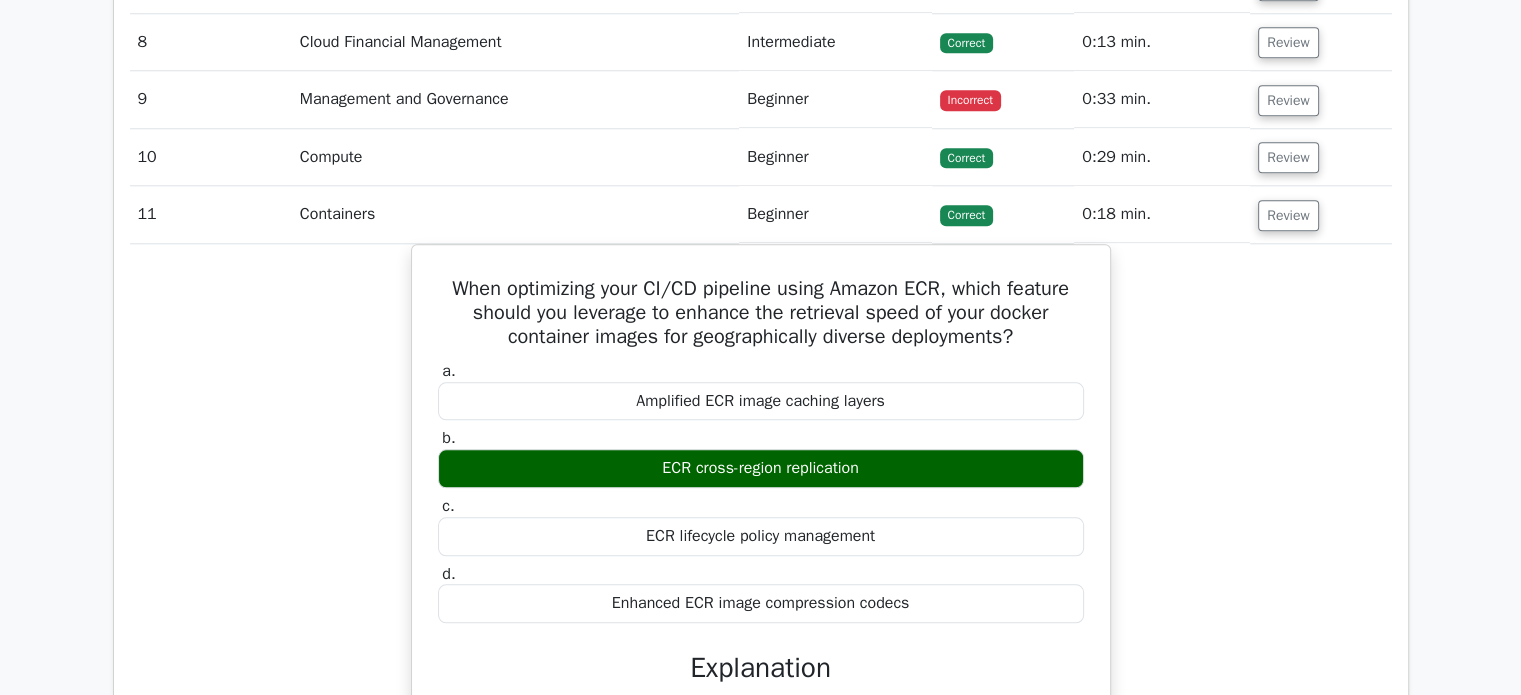 scroll, scrollTop: 2074, scrollLeft: 0, axis: vertical 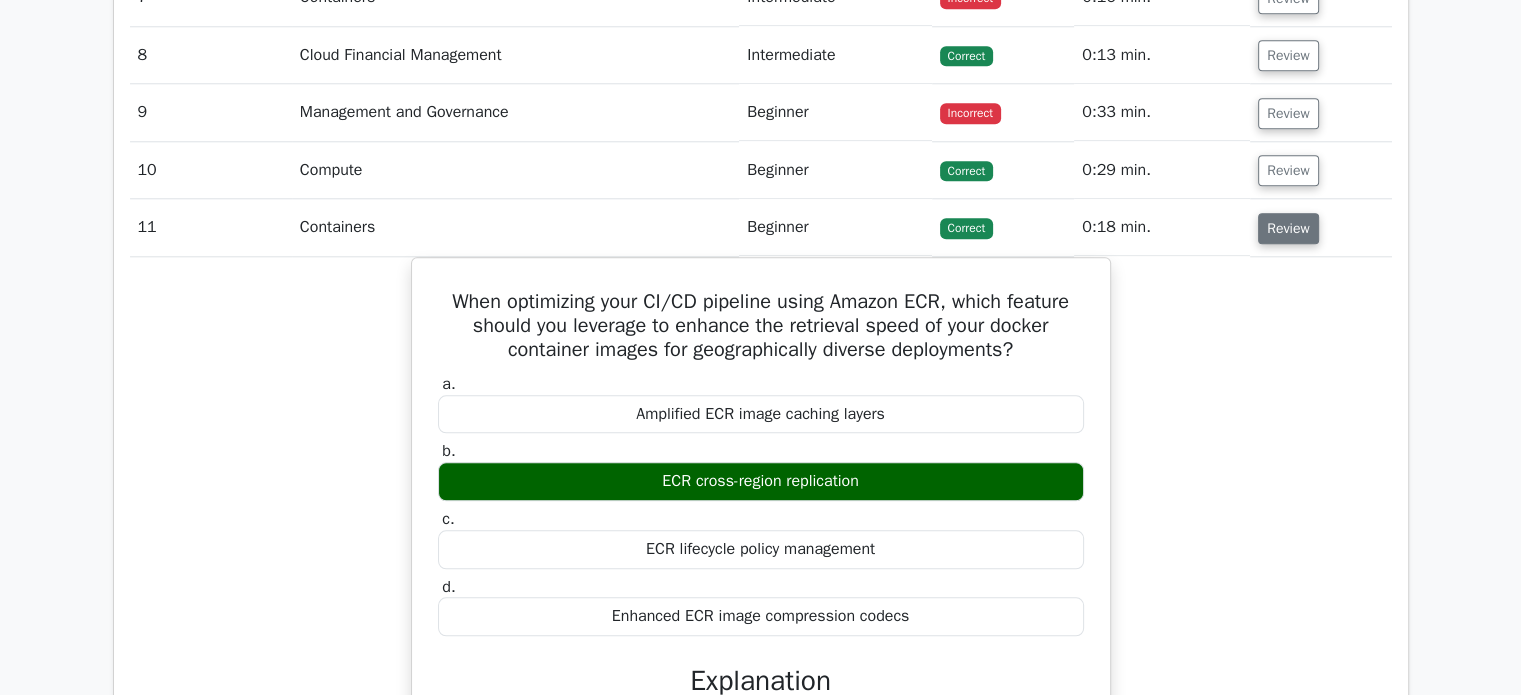 click on "Review" at bounding box center (1288, 228) 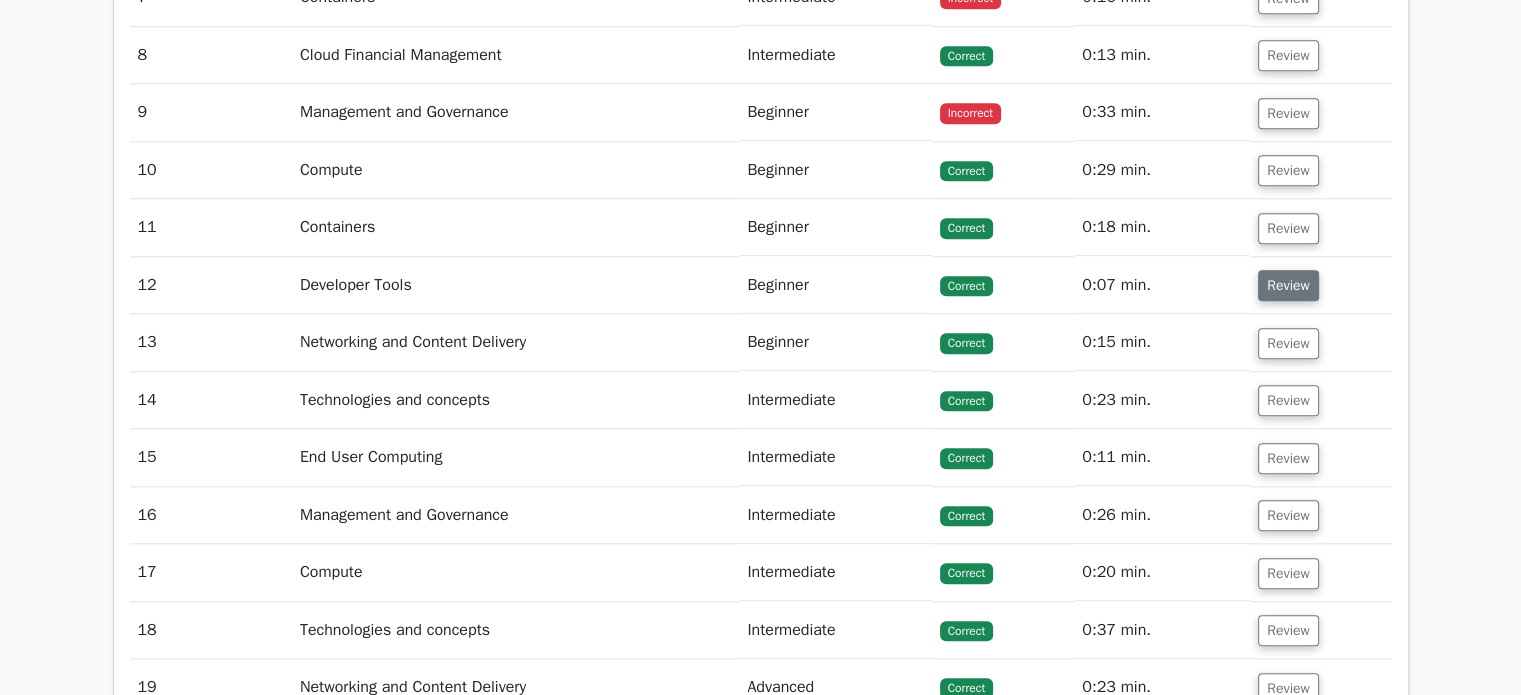 click on "Review" at bounding box center (1288, 285) 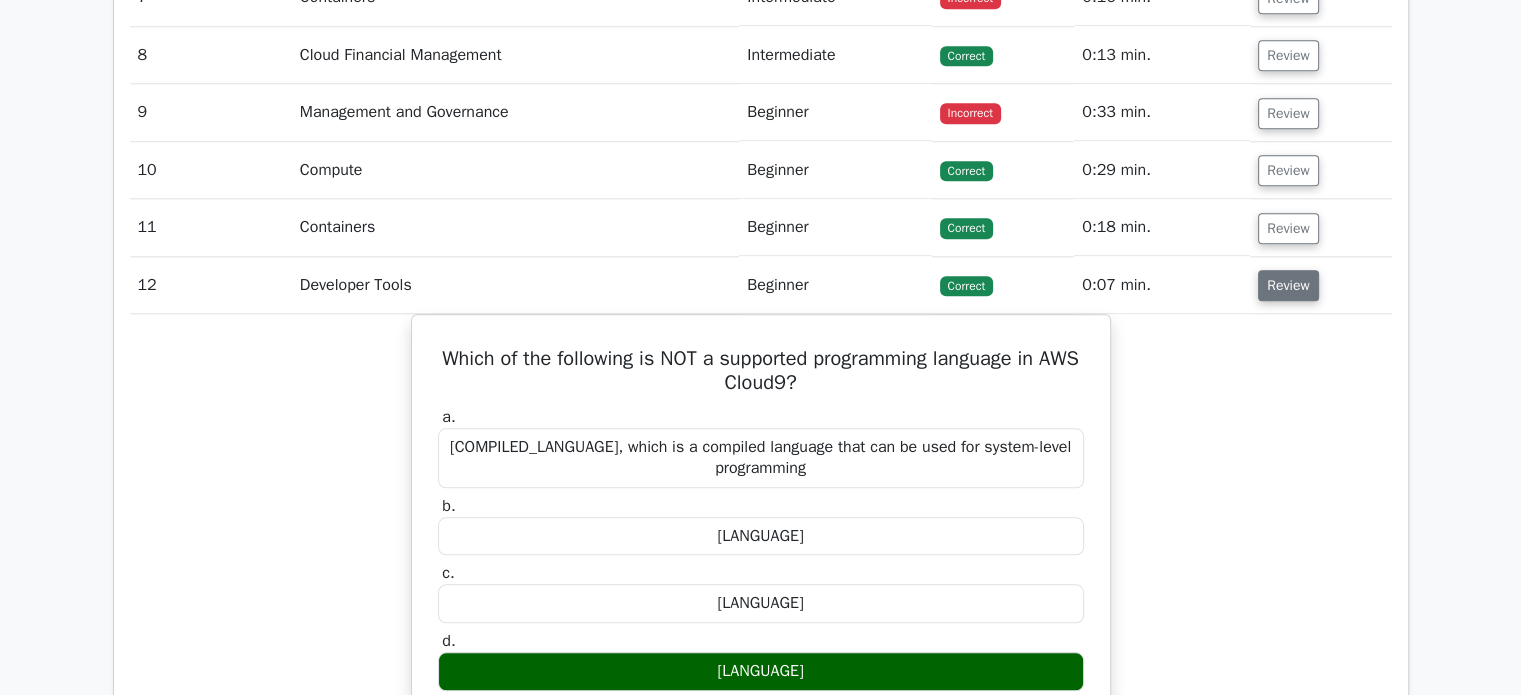 click on "Review" at bounding box center [1288, 285] 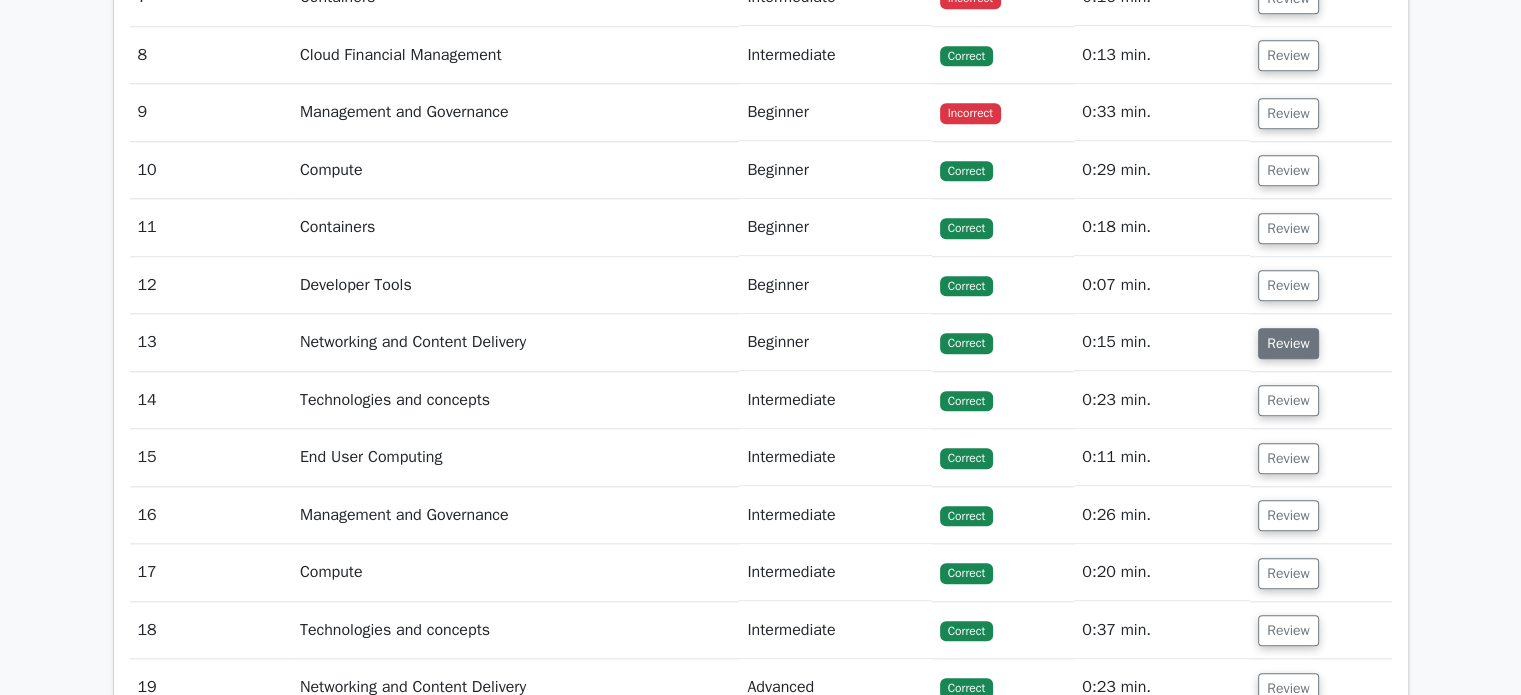 click on "Review" at bounding box center (1288, 343) 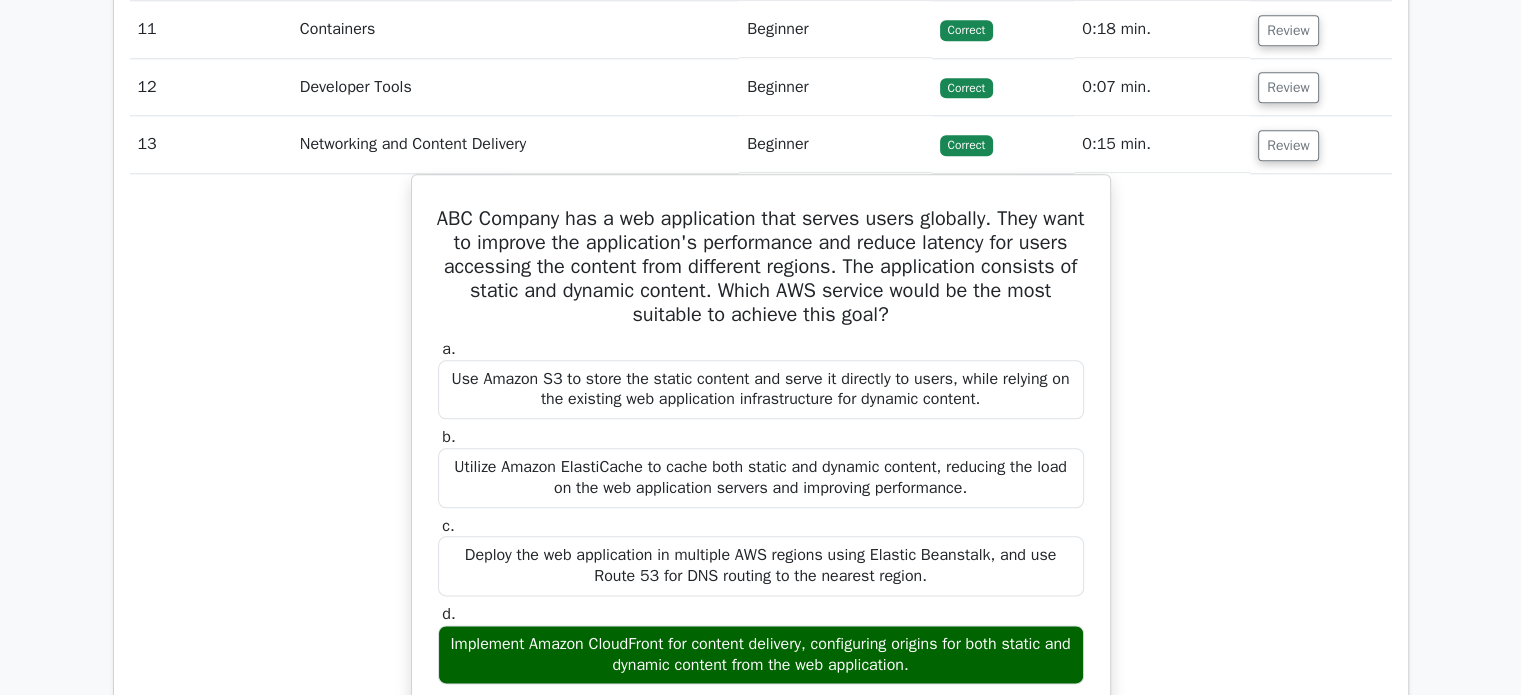 scroll, scrollTop: 2272, scrollLeft: 0, axis: vertical 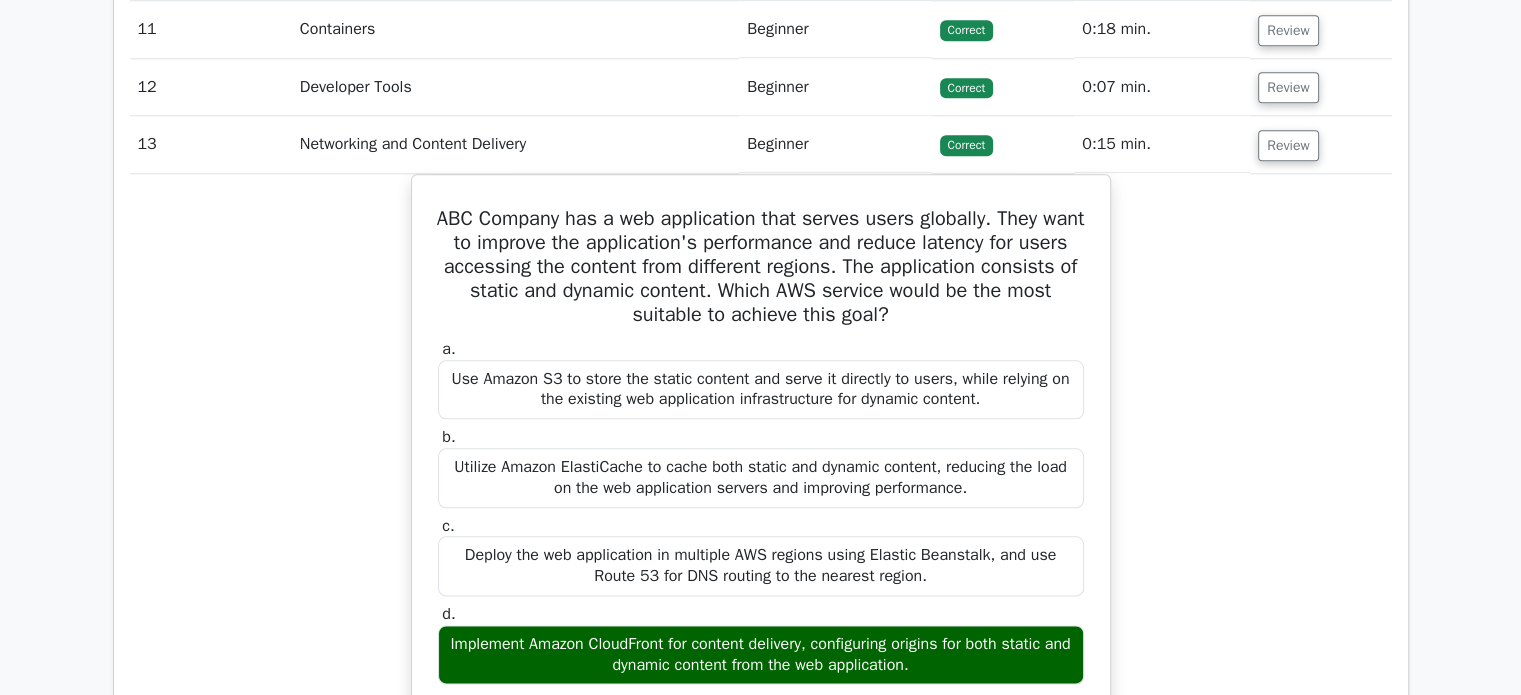 click on "Review" at bounding box center [1320, 144] 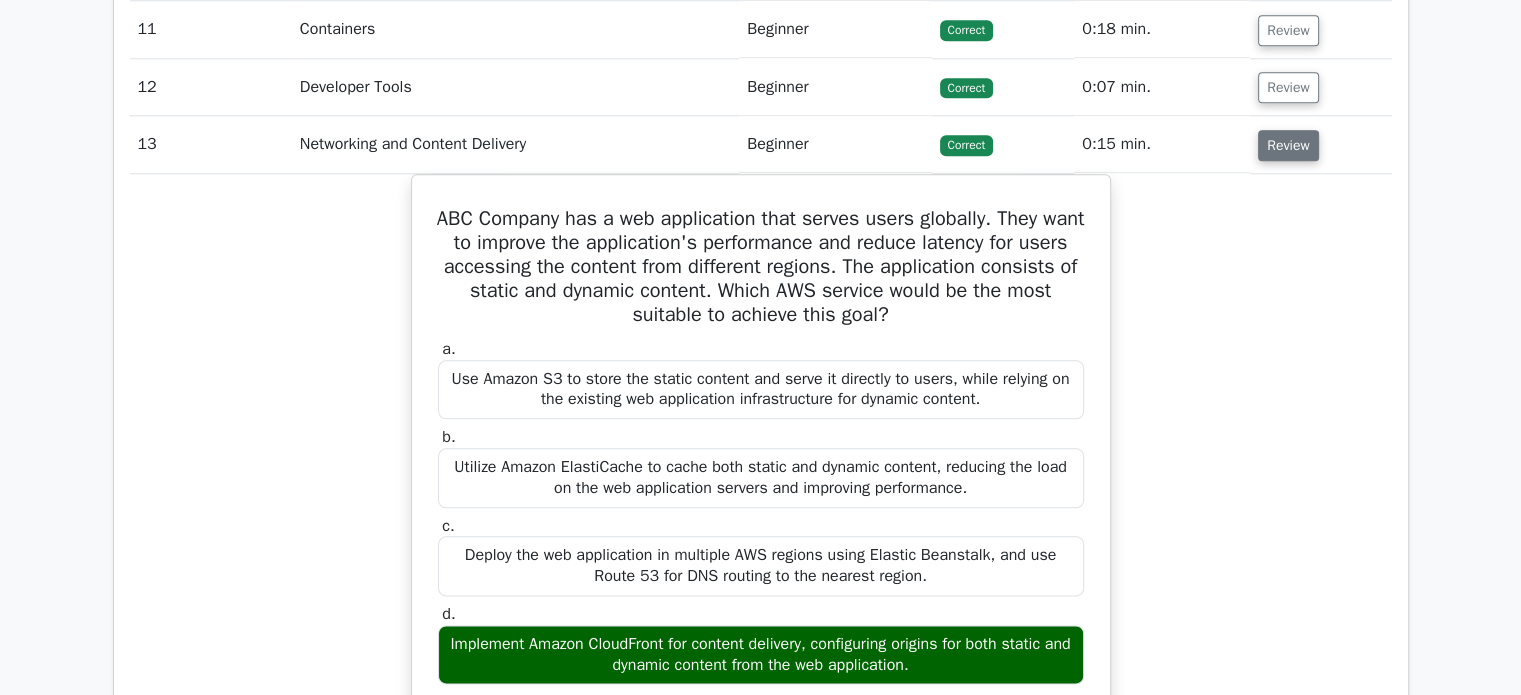click on "Review" at bounding box center (1288, 145) 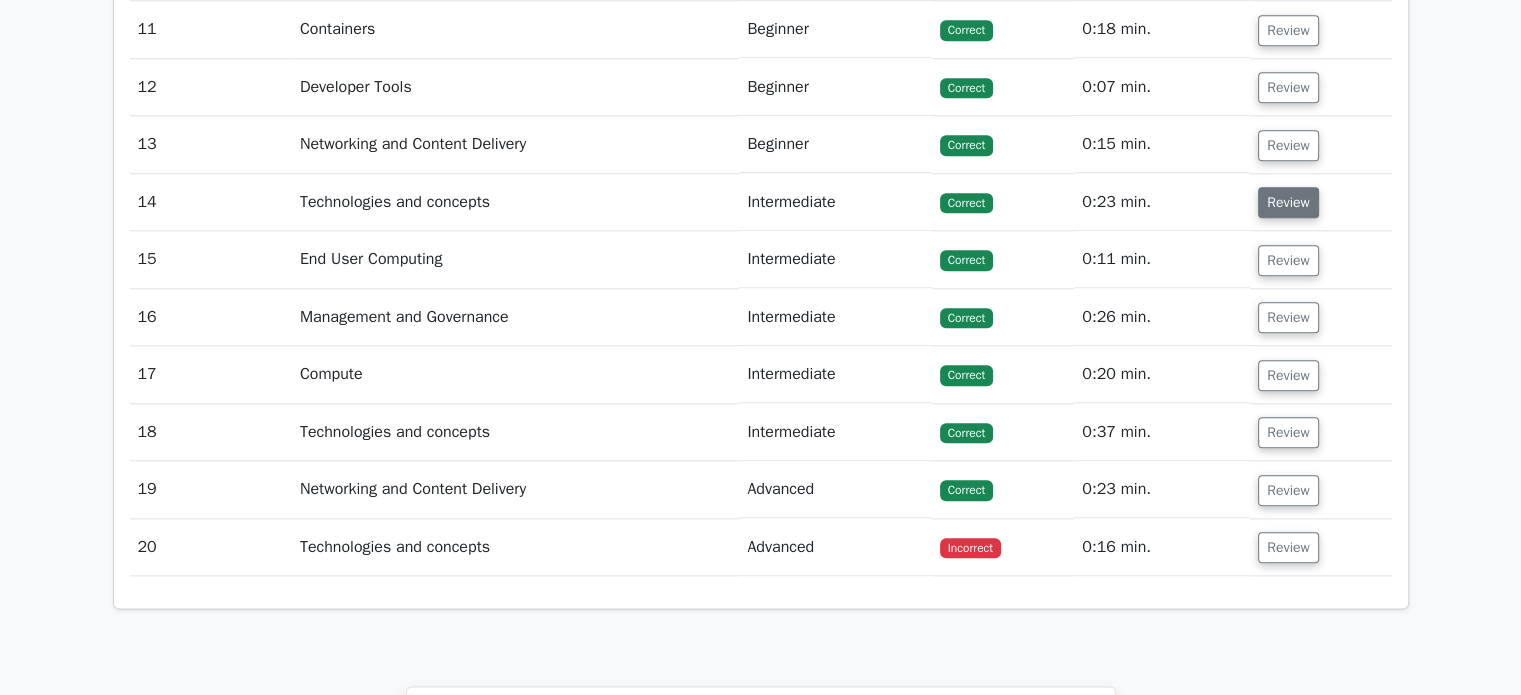 click on "Review" at bounding box center [1288, 202] 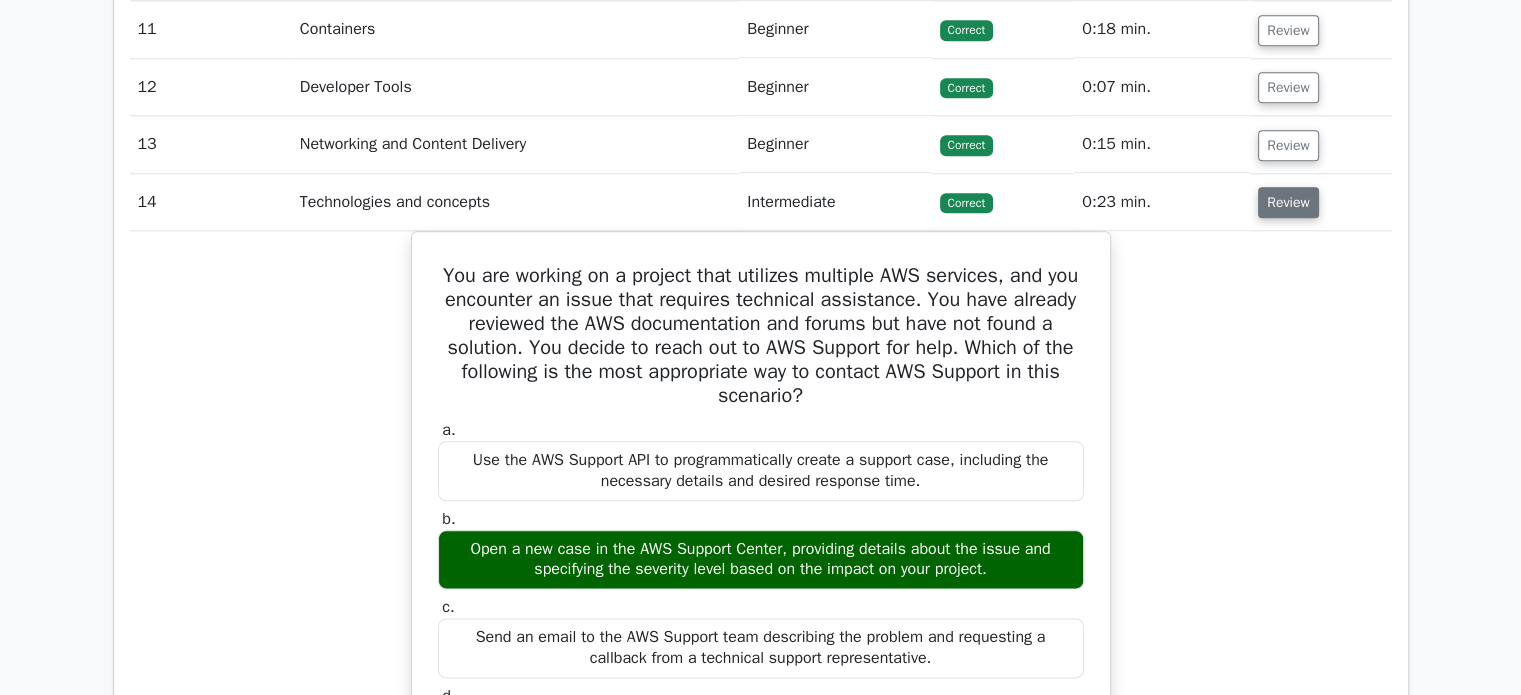 click on "Review" at bounding box center [1288, 202] 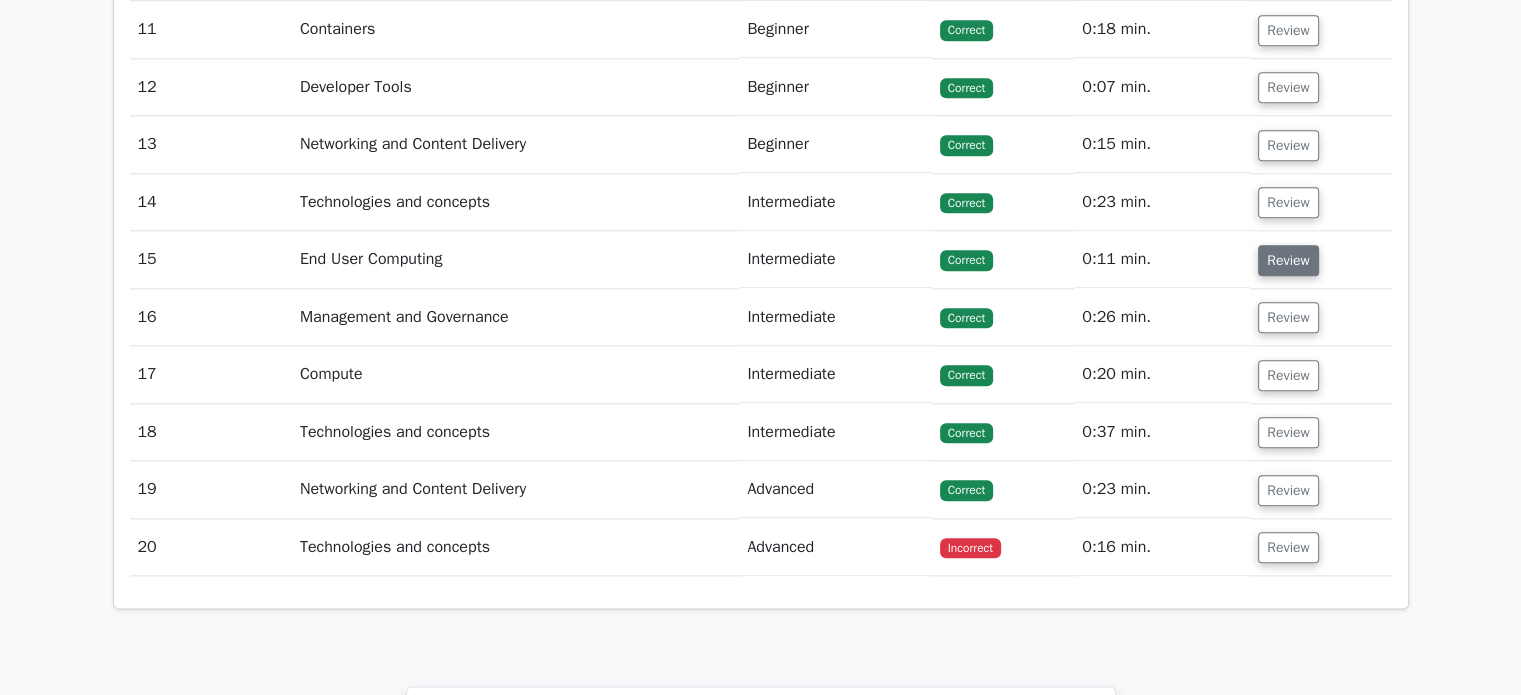 click on "Review" at bounding box center (1288, 260) 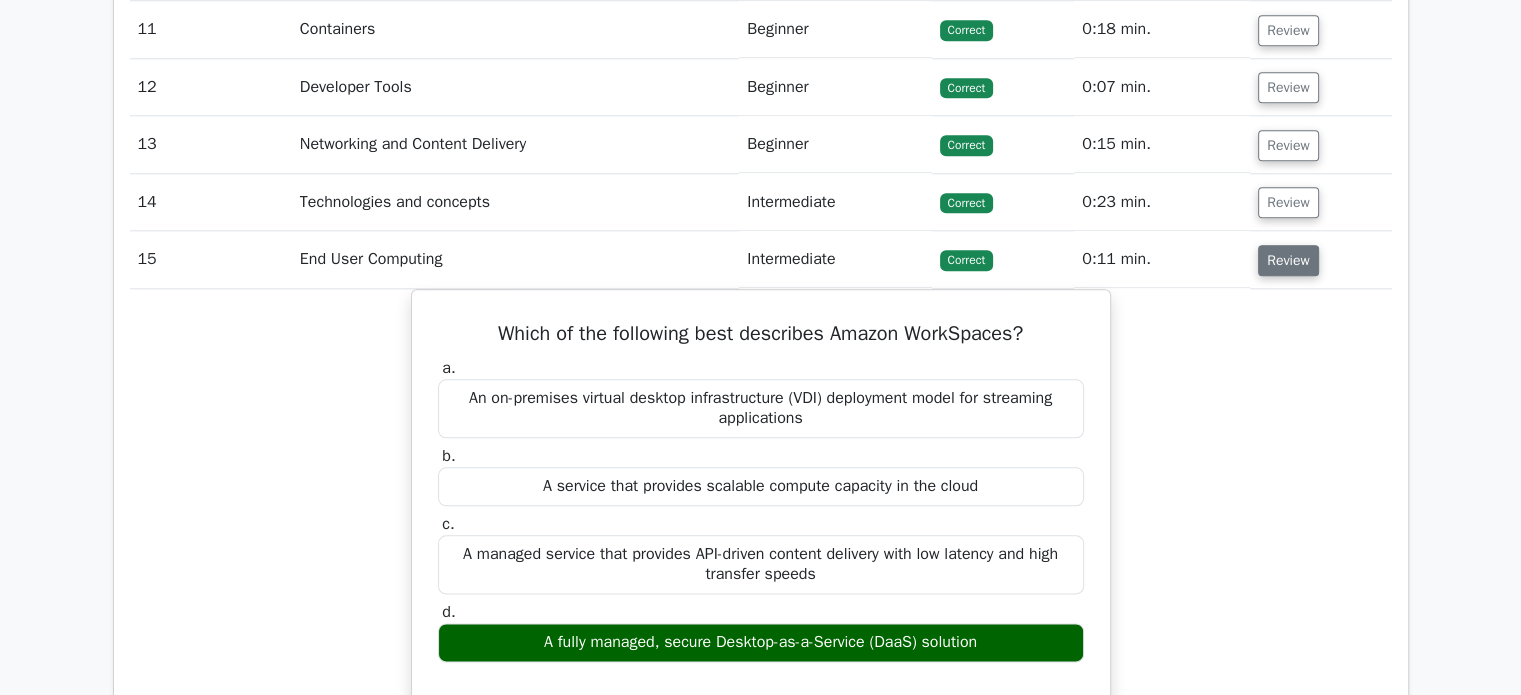 click on "Review" at bounding box center (1288, 260) 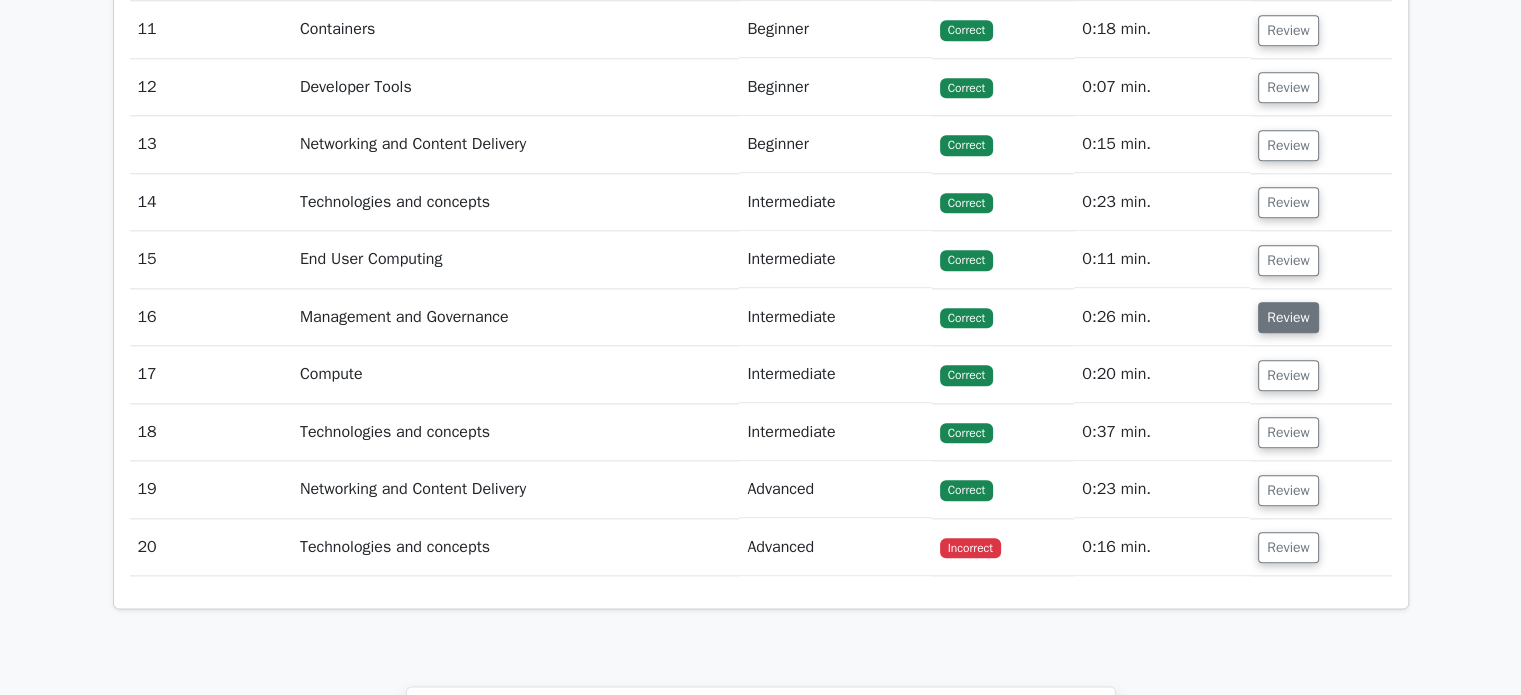 click on "Review" at bounding box center (1288, 317) 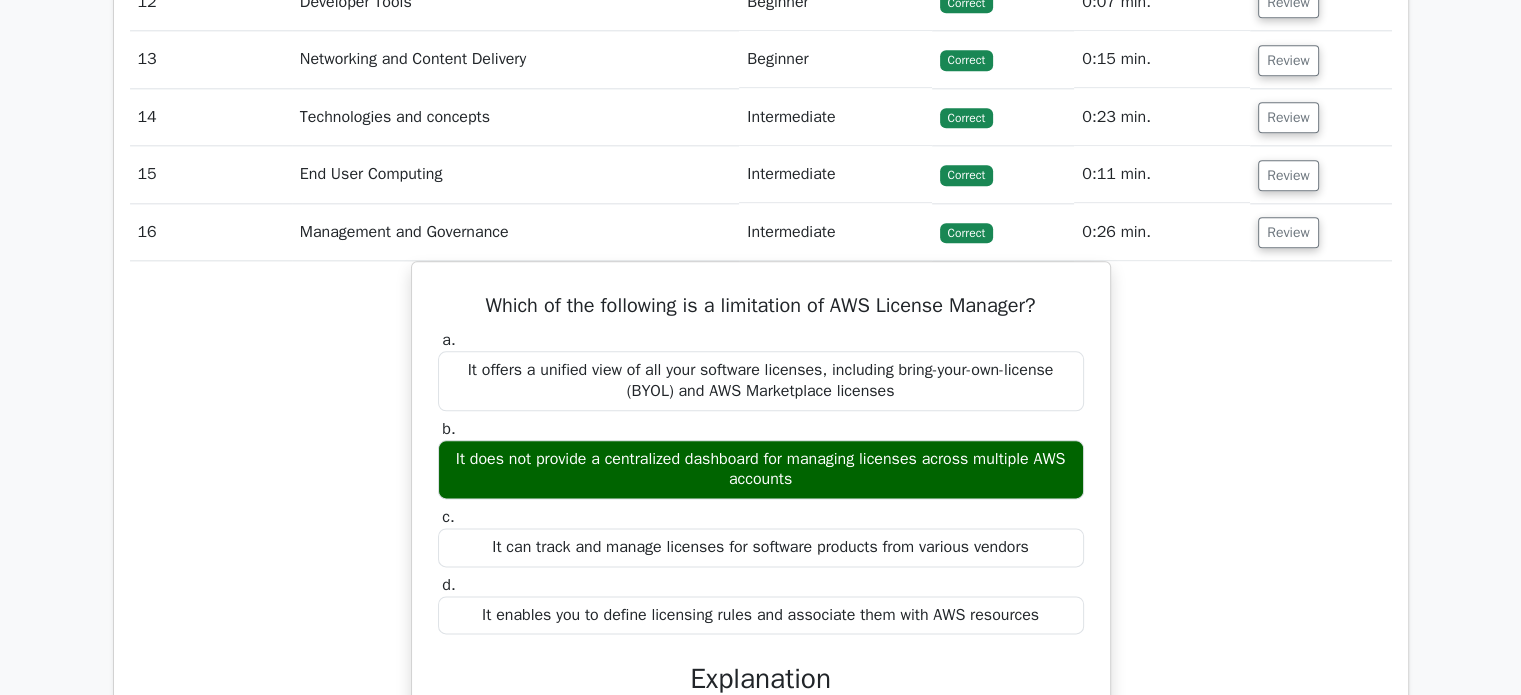 scroll, scrollTop: 2368, scrollLeft: 0, axis: vertical 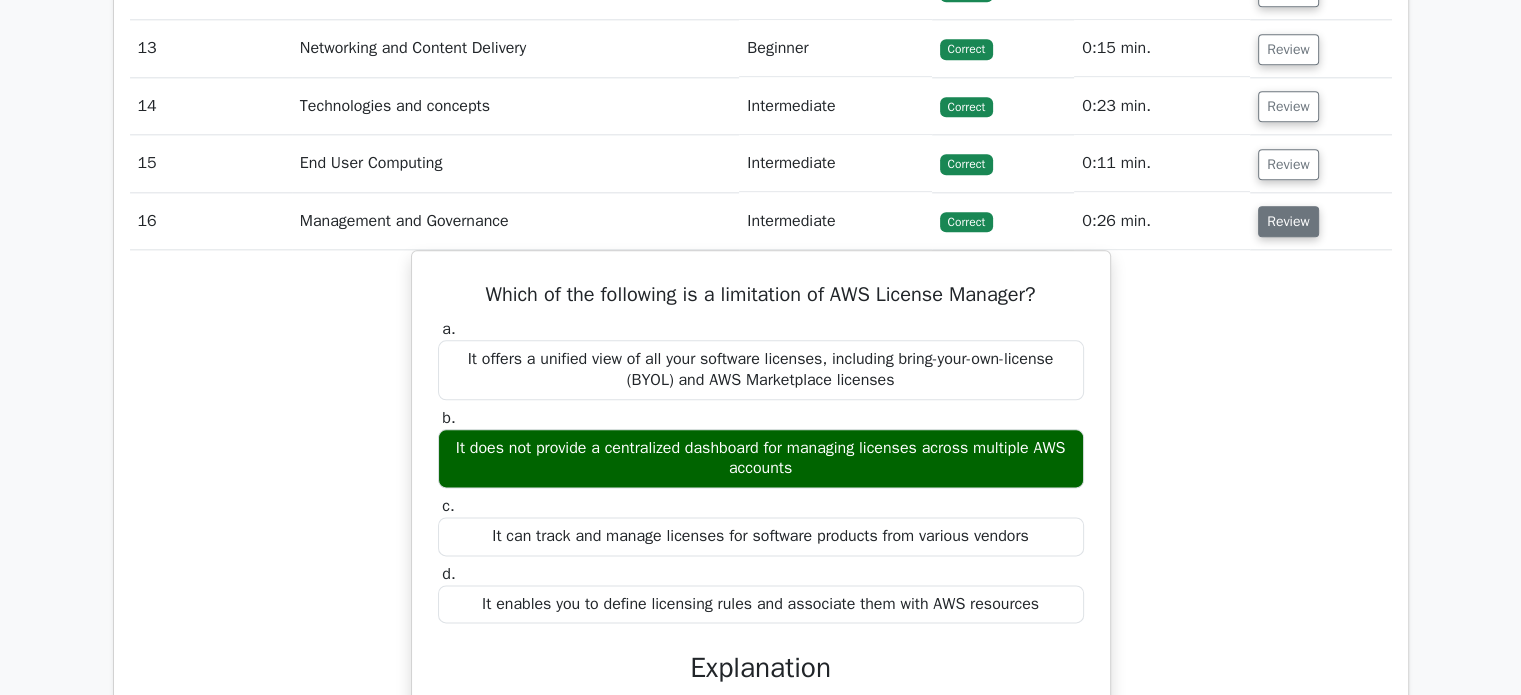 click on "Review" at bounding box center (1288, 221) 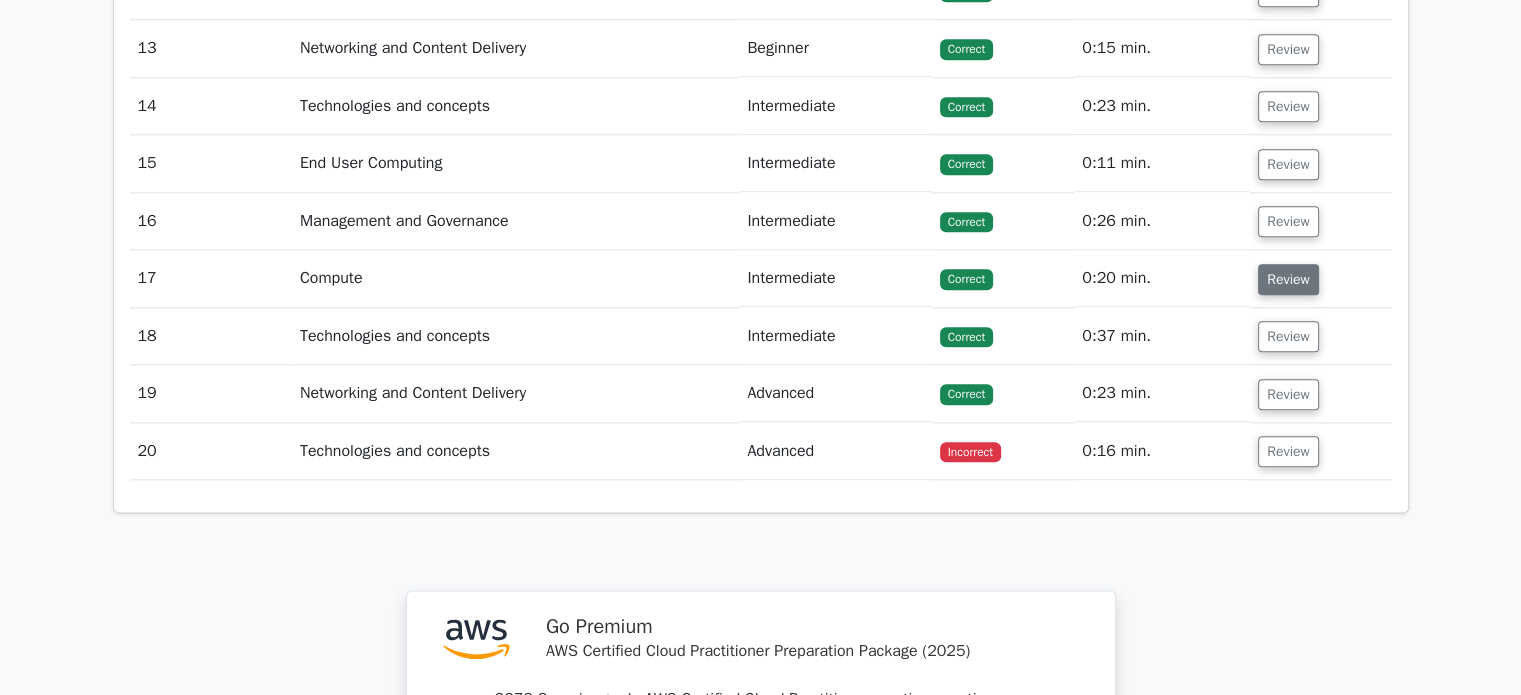 click on "Review" at bounding box center [1288, 279] 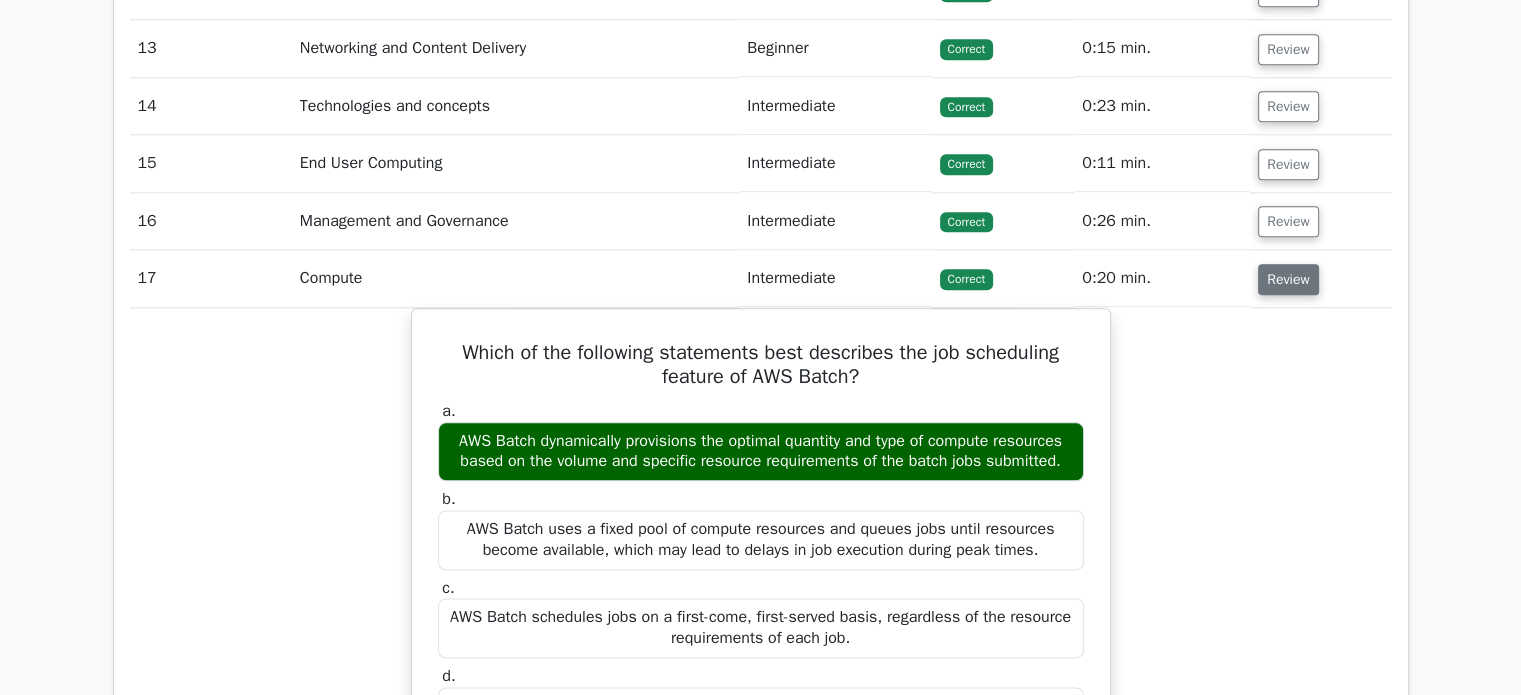 click on "Review" at bounding box center [1288, 279] 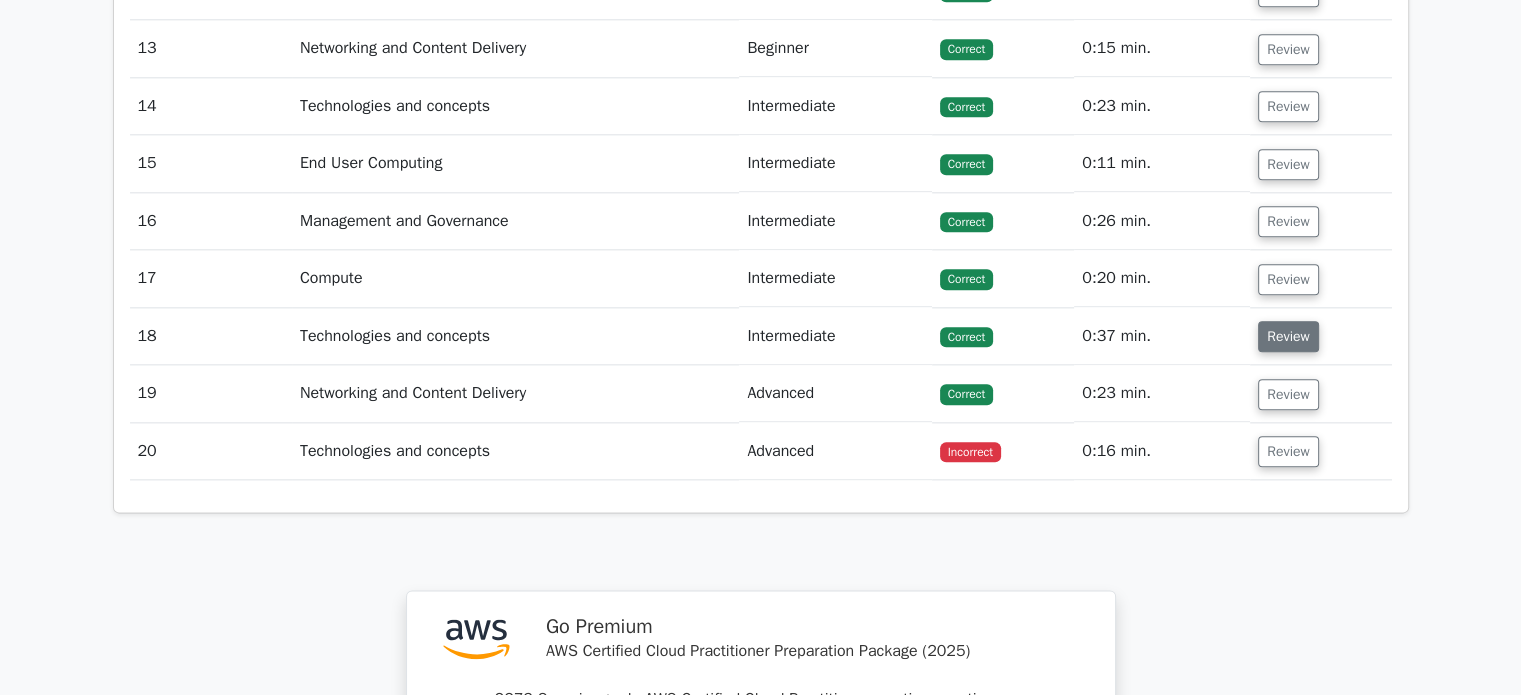 click on "Review" at bounding box center (1288, 336) 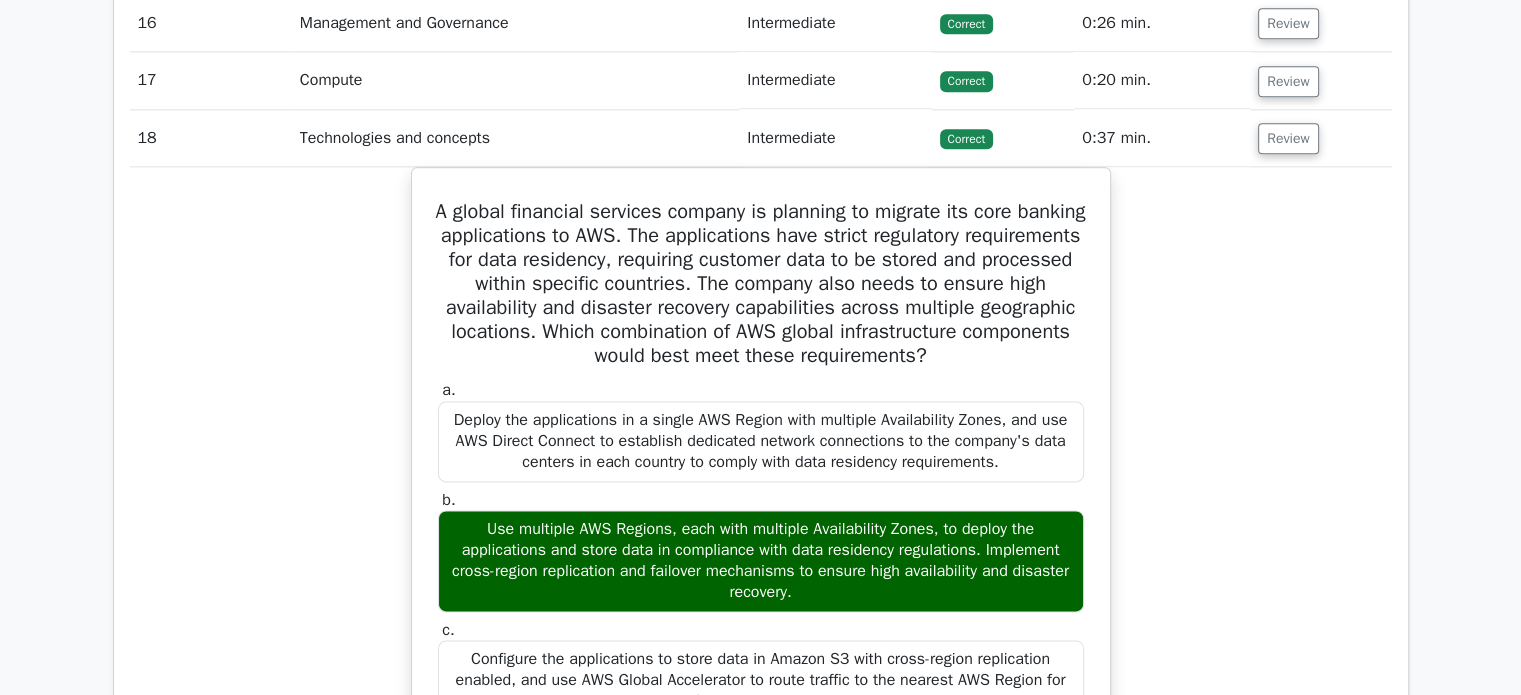 scroll, scrollTop: 2576, scrollLeft: 0, axis: vertical 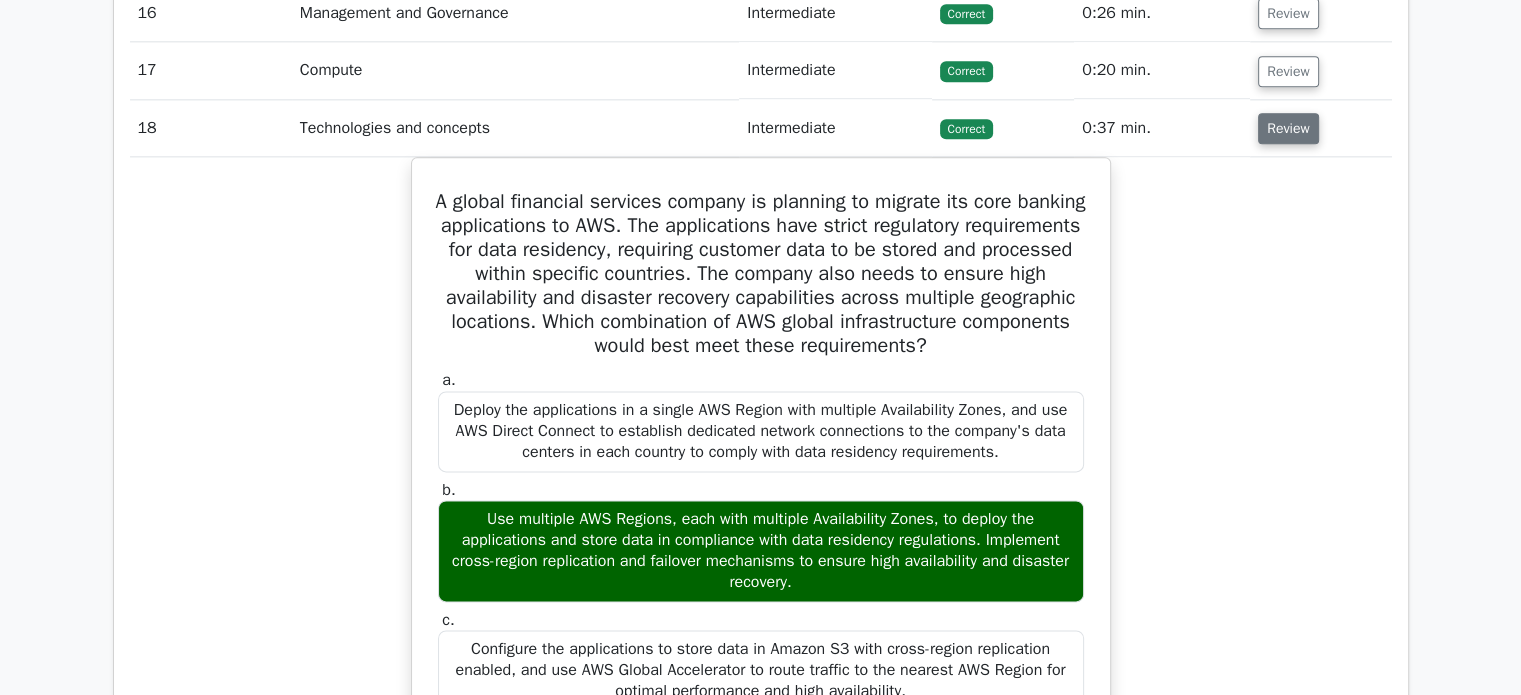 click on "Review" at bounding box center [1288, 128] 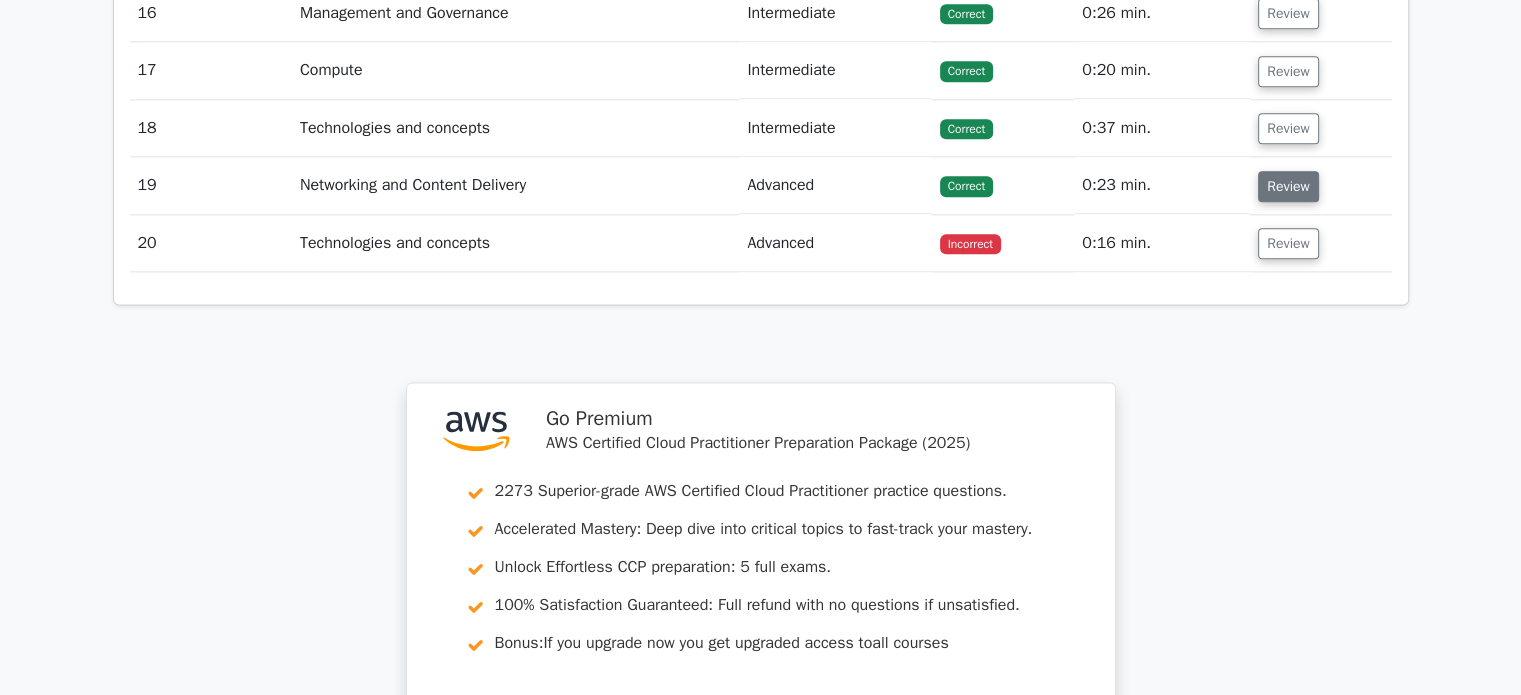 click on "Review" at bounding box center (1288, 186) 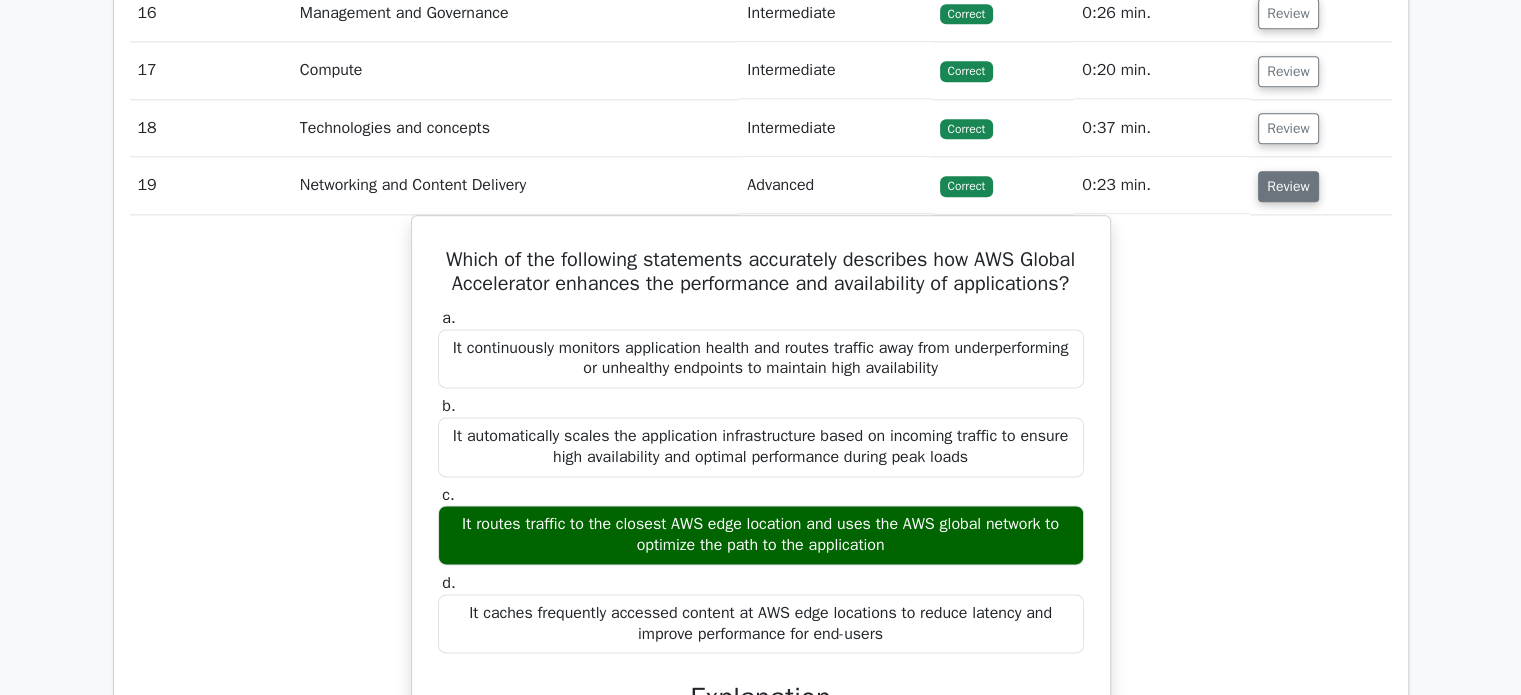 click on "Review" at bounding box center (1288, 186) 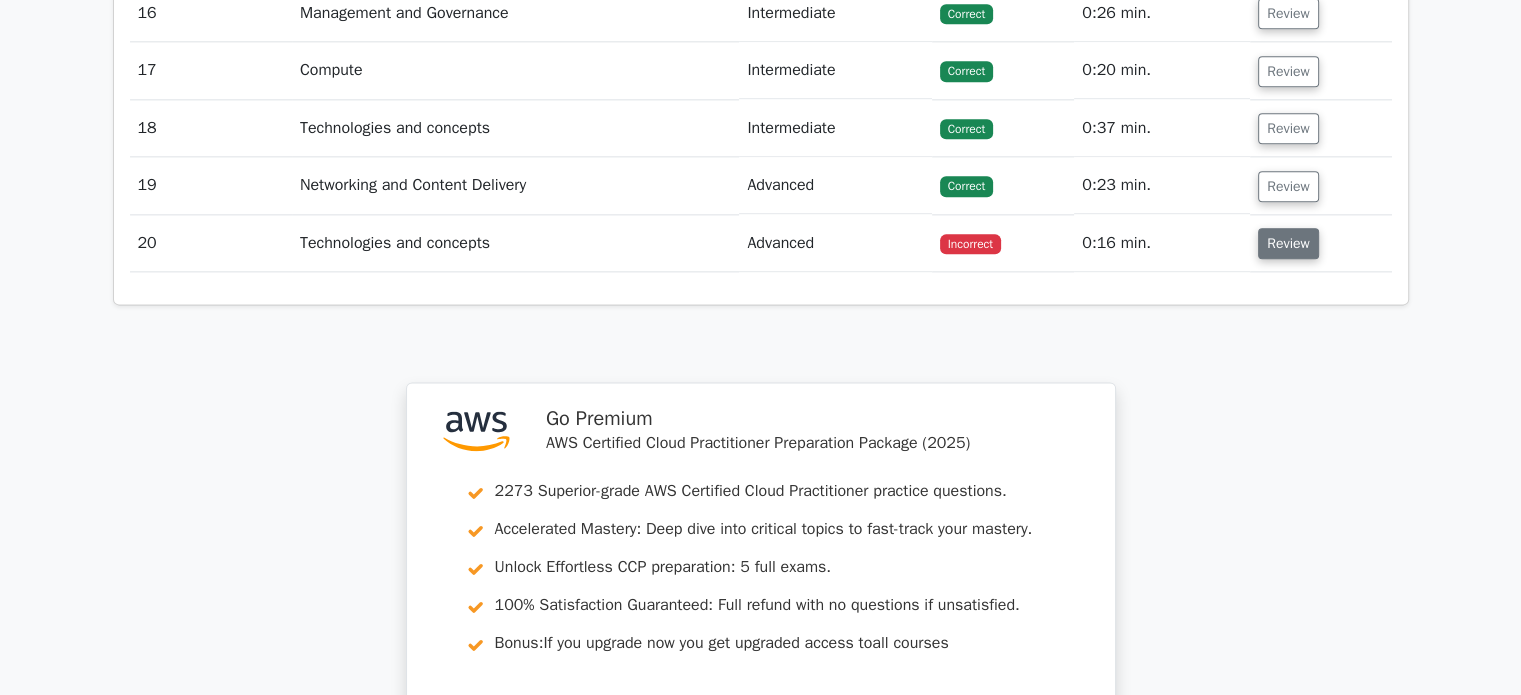 click on "Review" at bounding box center [1288, 243] 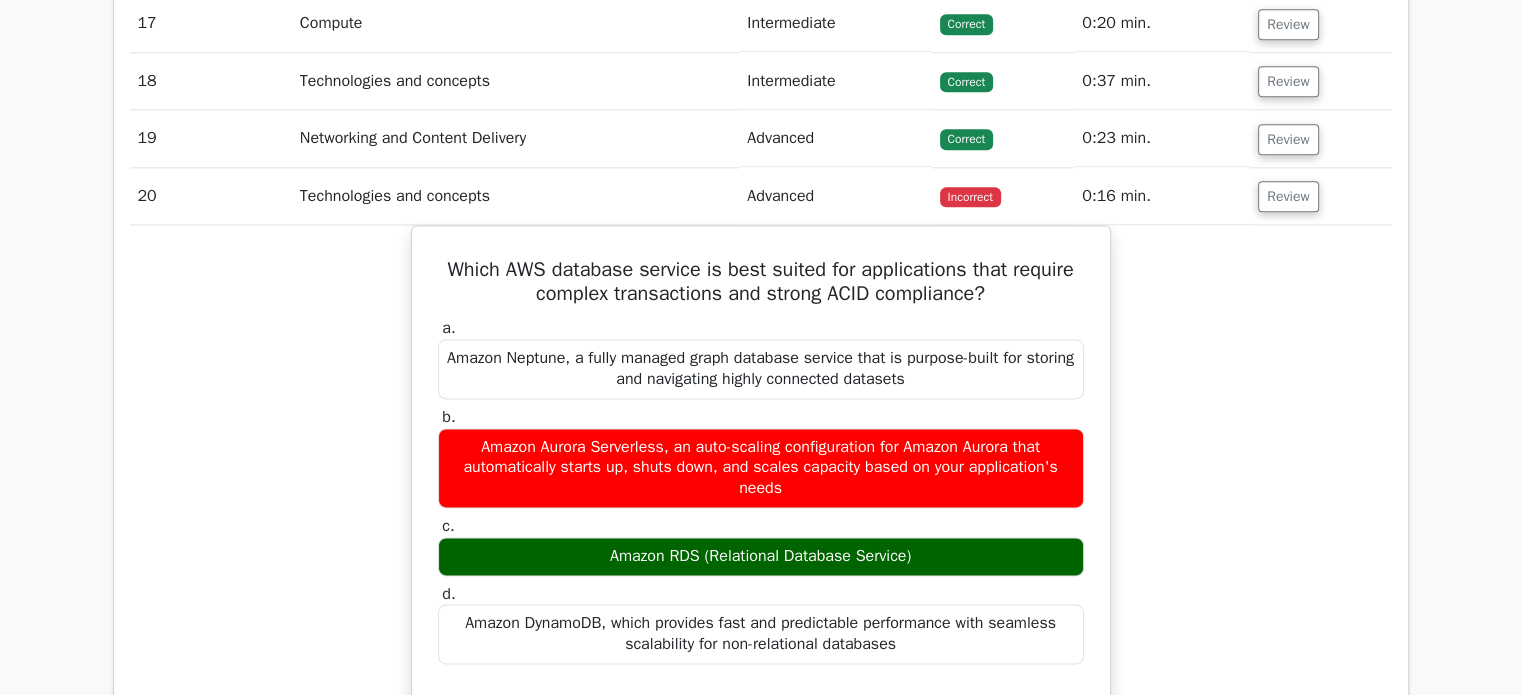 scroll, scrollTop: 2646, scrollLeft: 0, axis: vertical 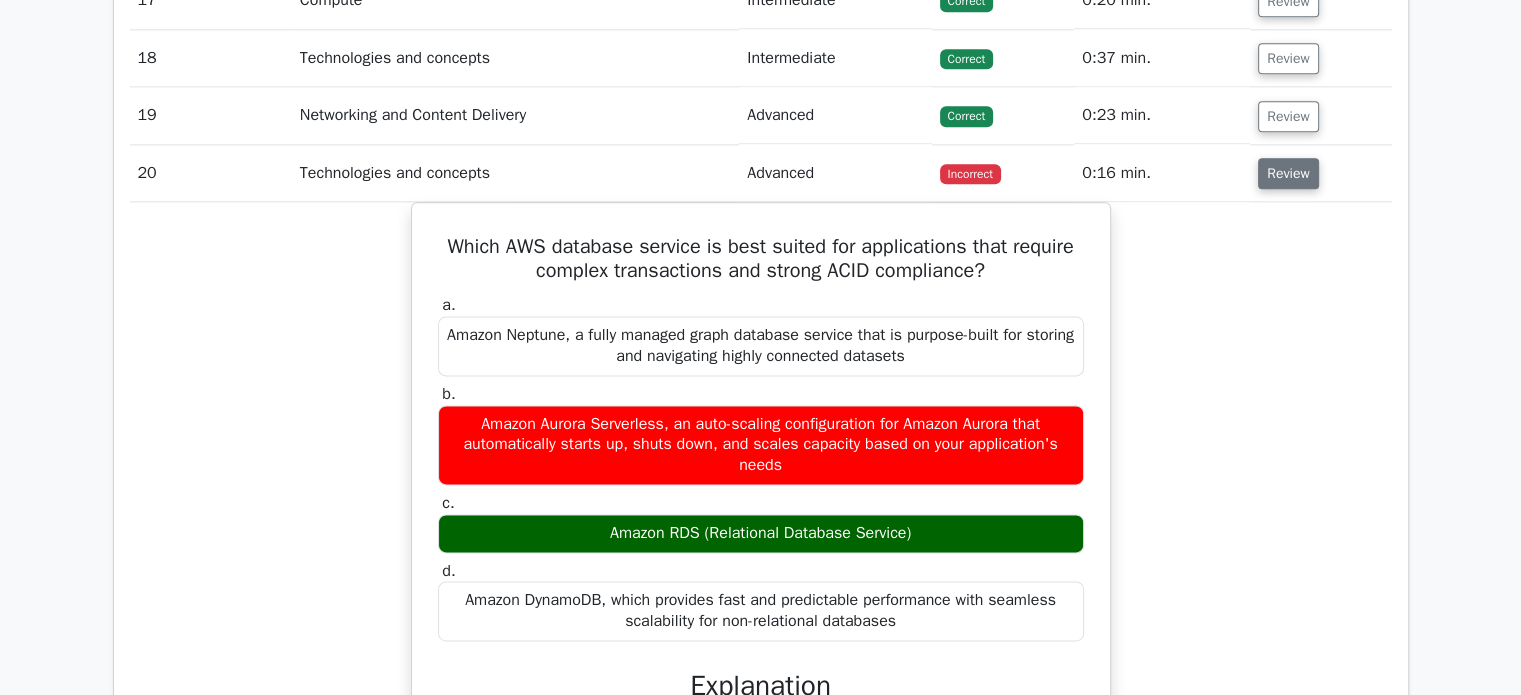 click on "Review" at bounding box center [1288, 173] 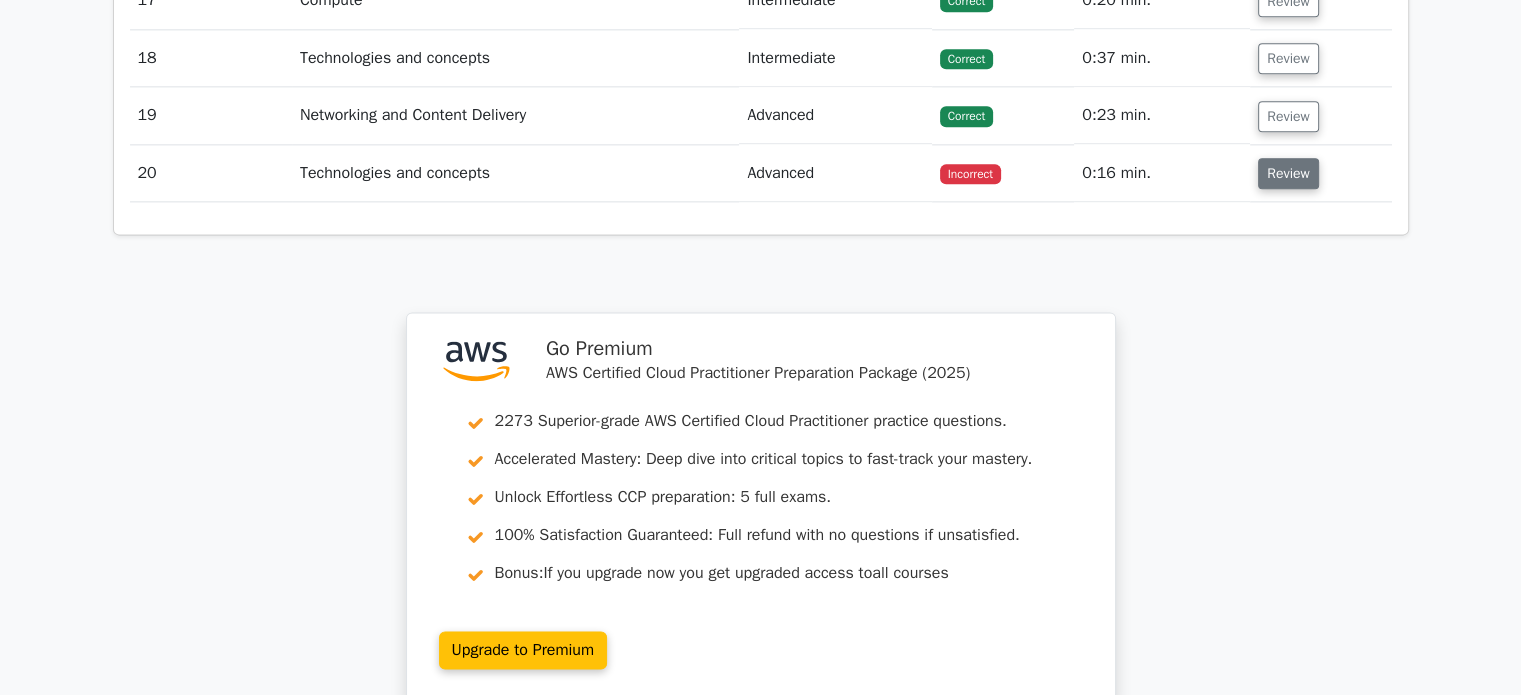 click on "Review" at bounding box center (1288, 173) 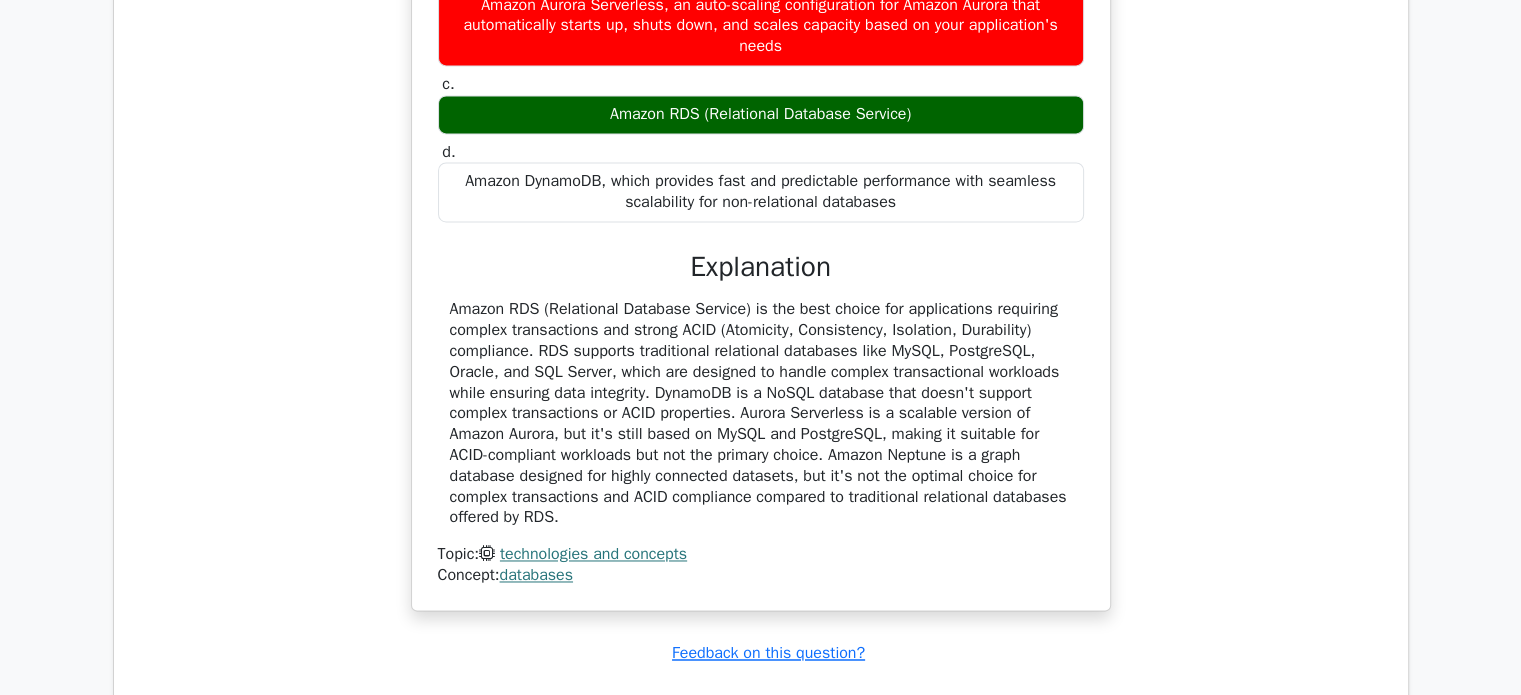 scroll, scrollTop: 3059, scrollLeft: 0, axis: vertical 